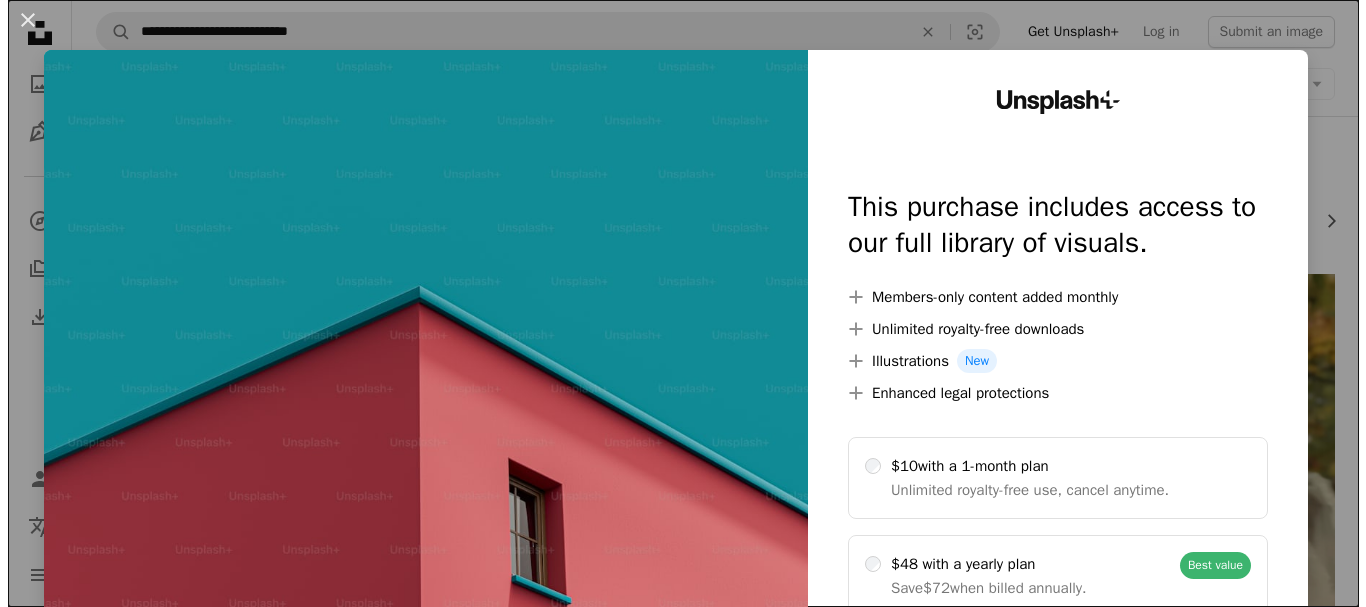 scroll, scrollTop: 1962, scrollLeft: 0, axis: vertical 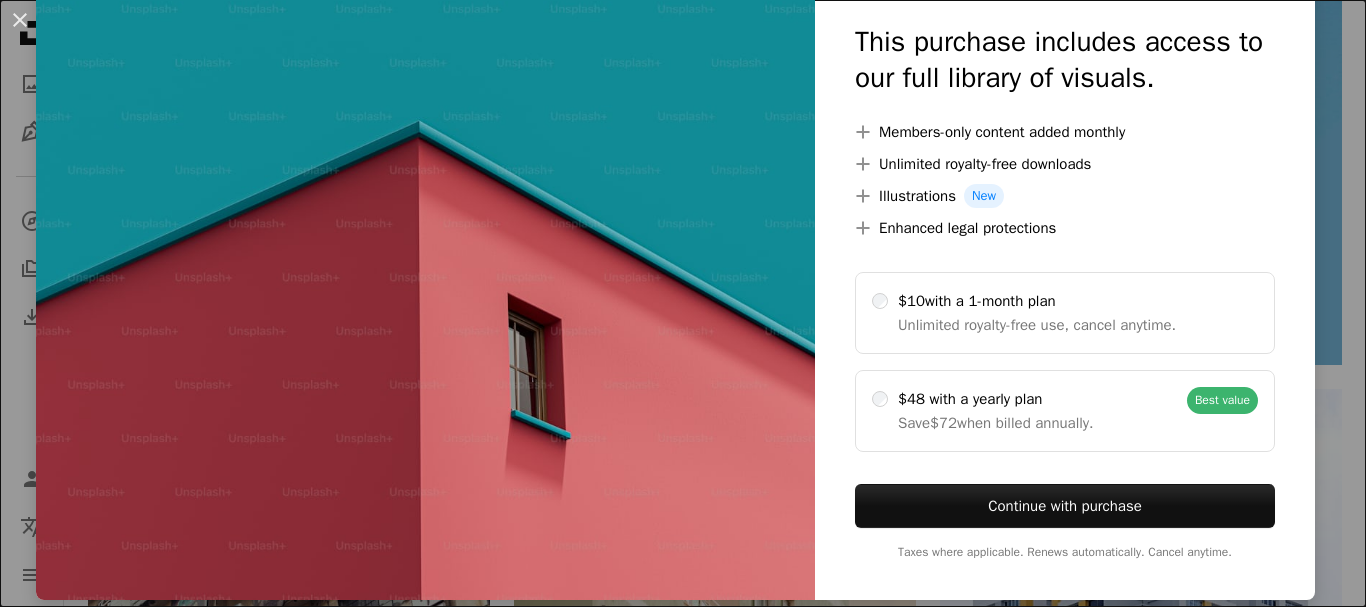 click on "An X shape Unsplash+ This purchase includes access to our full library of visuals. A plus sign Members-only content added monthly A plus sign Unlimited royalty-free downloads A plus sign Illustrations  New A plus sign Enhanced legal protections $10  with a 1-month plan Unlimited royalty-free use, cancel anytime. $48   with a yearly plan Save  $72  when billed annually. Best value Continue with purchase Taxes where applicable. Renews automatically. Cancel anytime." at bounding box center [683, 303] 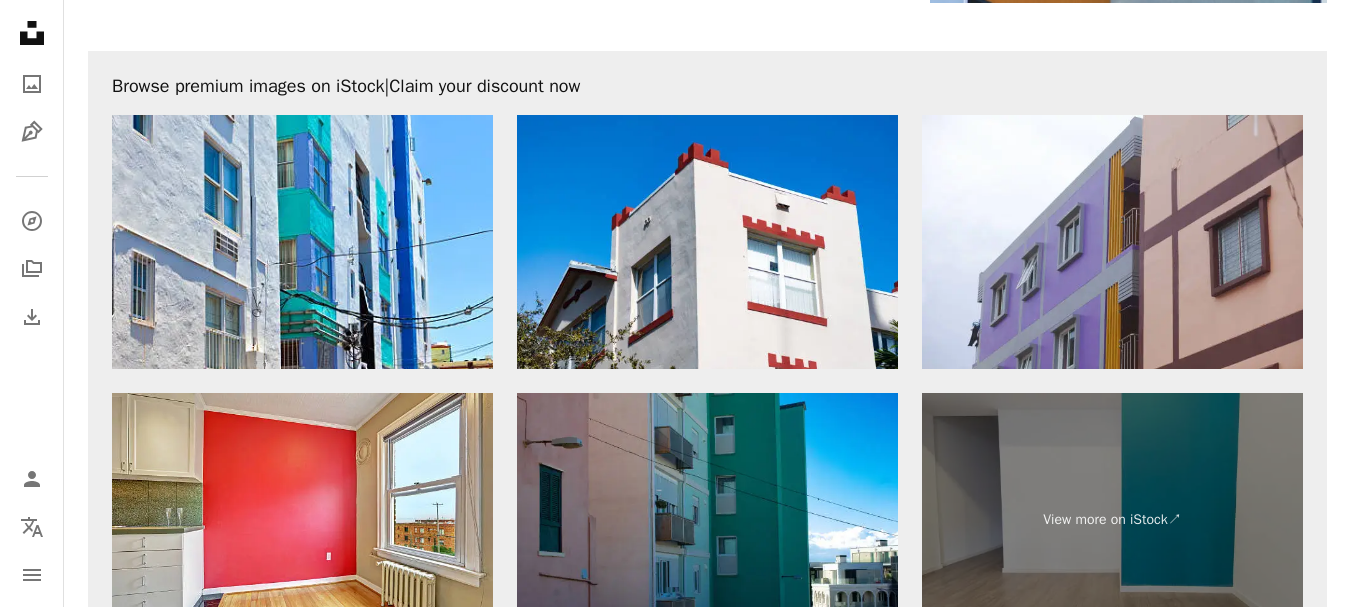 scroll, scrollTop: 4152, scrollLeft: 0, axis: vertical 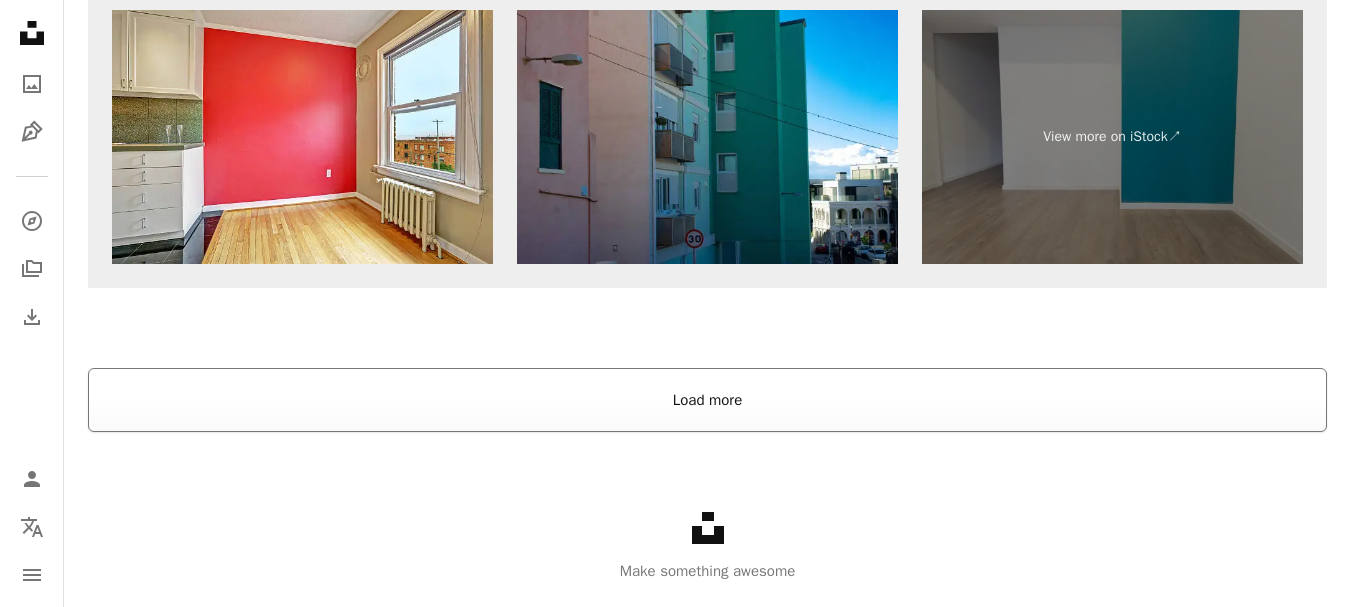 click on "Load more" at bounding box center [707, 400] 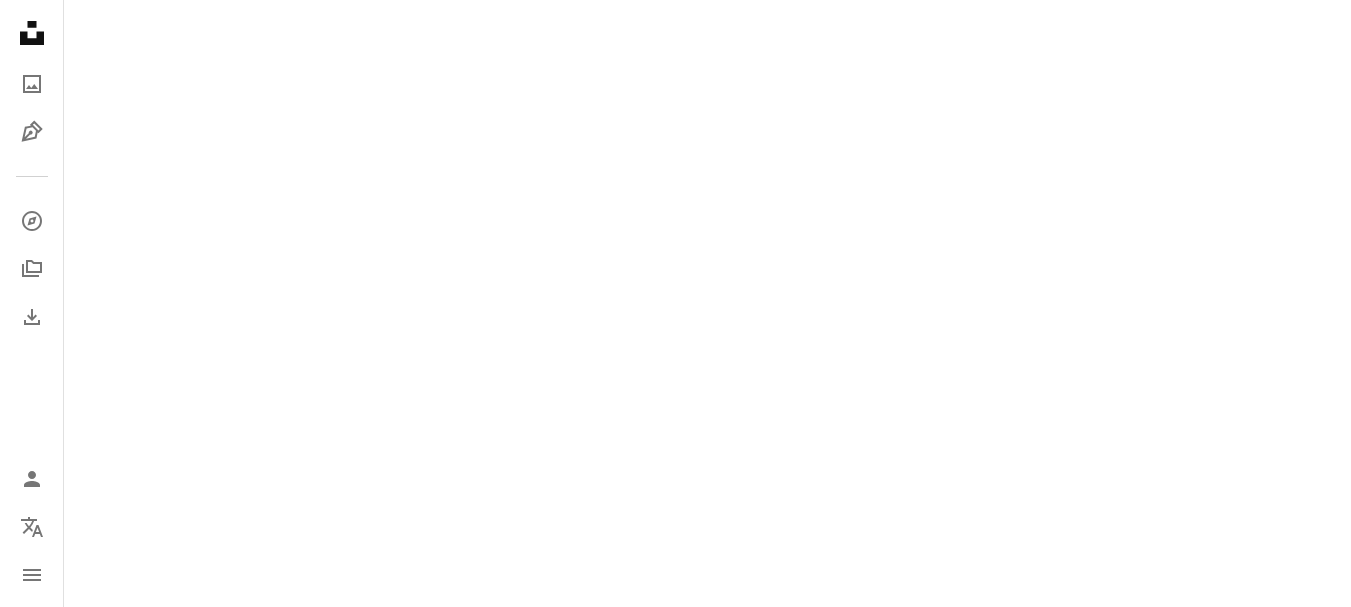 scroll, scrollTop: 3796, scrollLeft: 0, axis: vertical 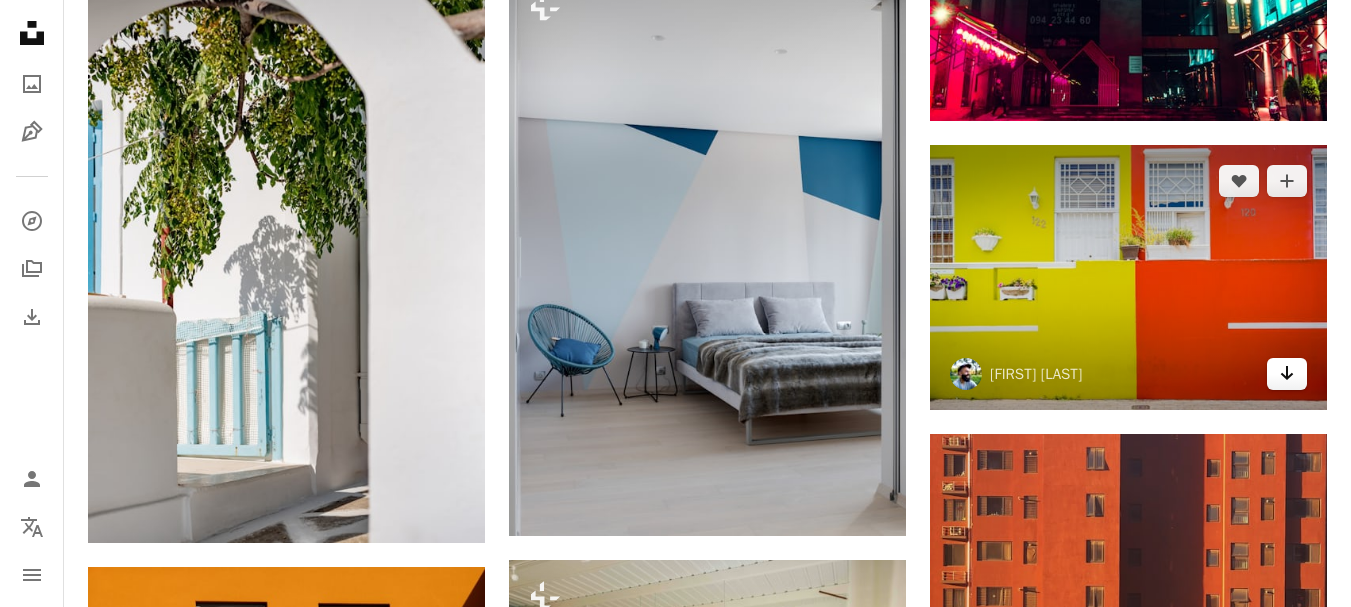 click on "Arrow pointing down" at bounding box center (1287, 374) 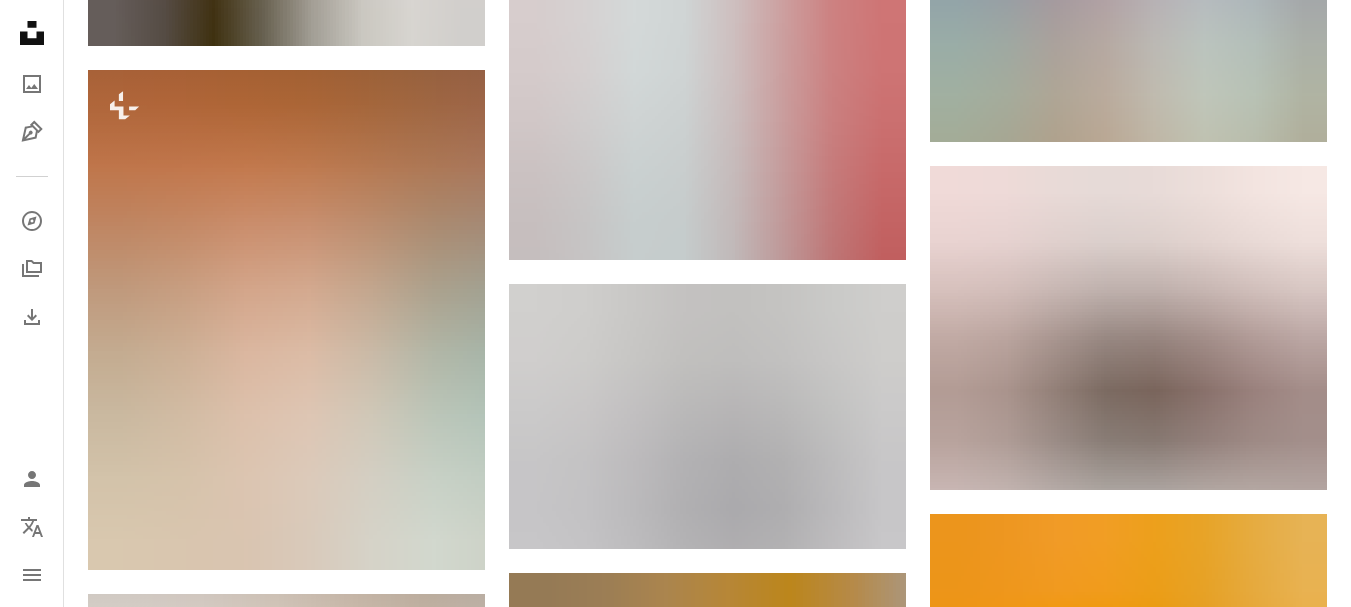 scroll, scrollTop: 8029, scrollLeft: 0, axis: vertical 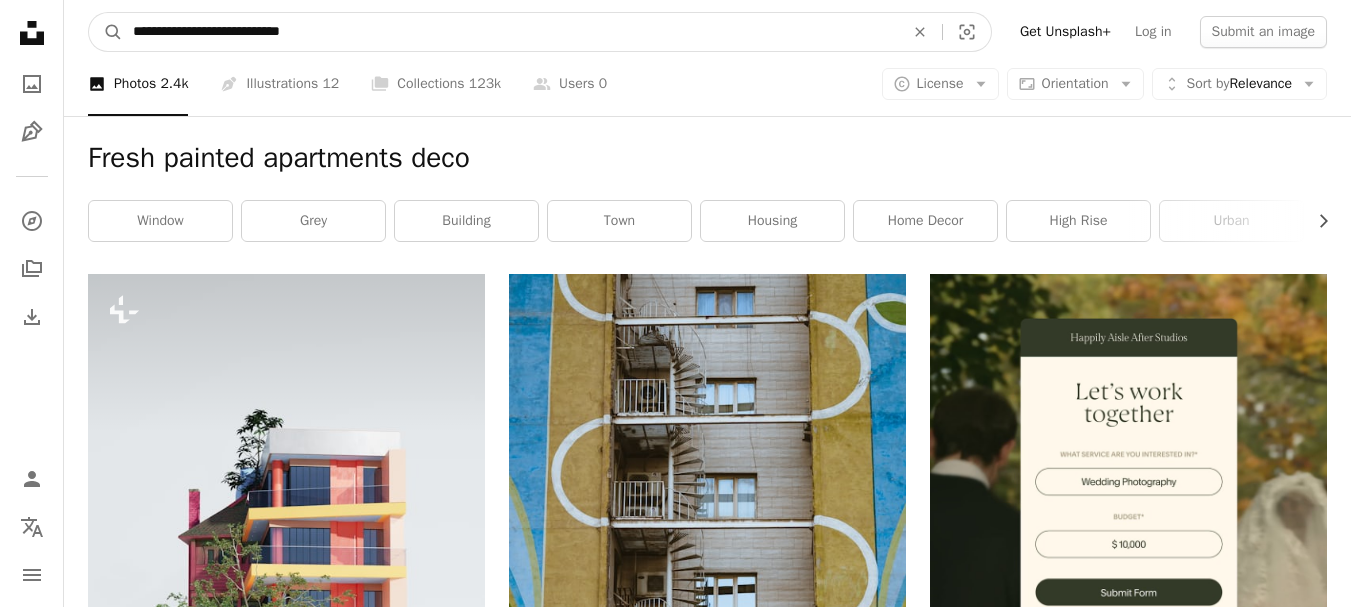 click on "**********" at bounding box center [510, 32] 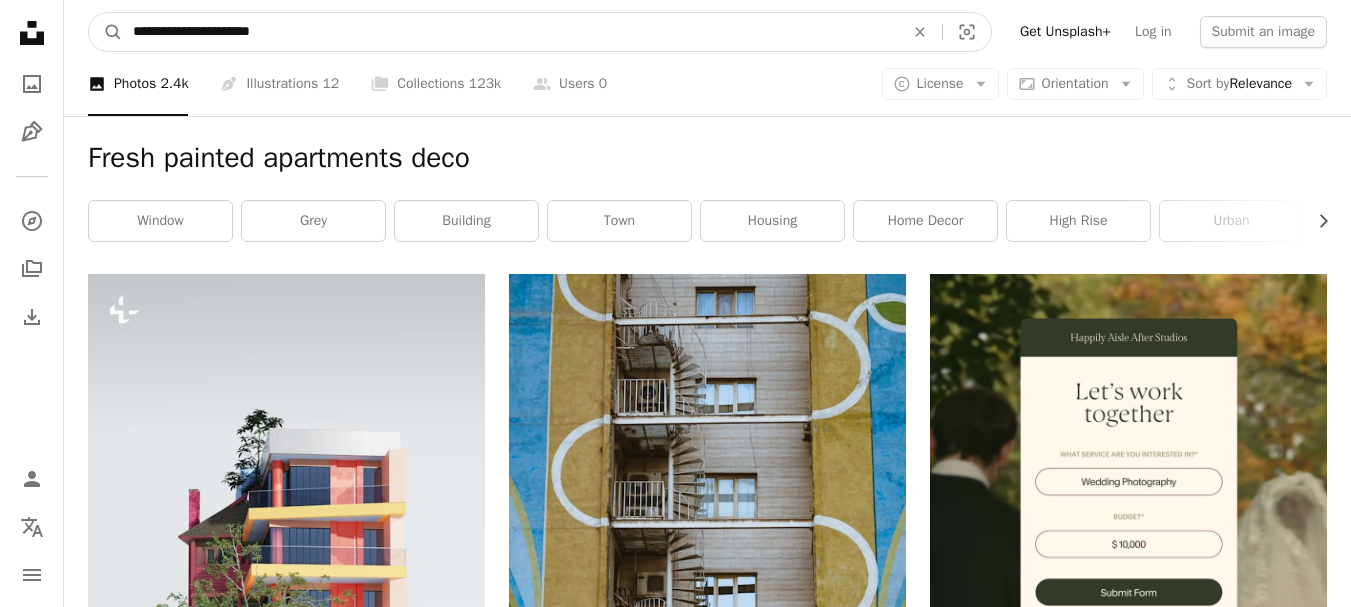type on "**********" 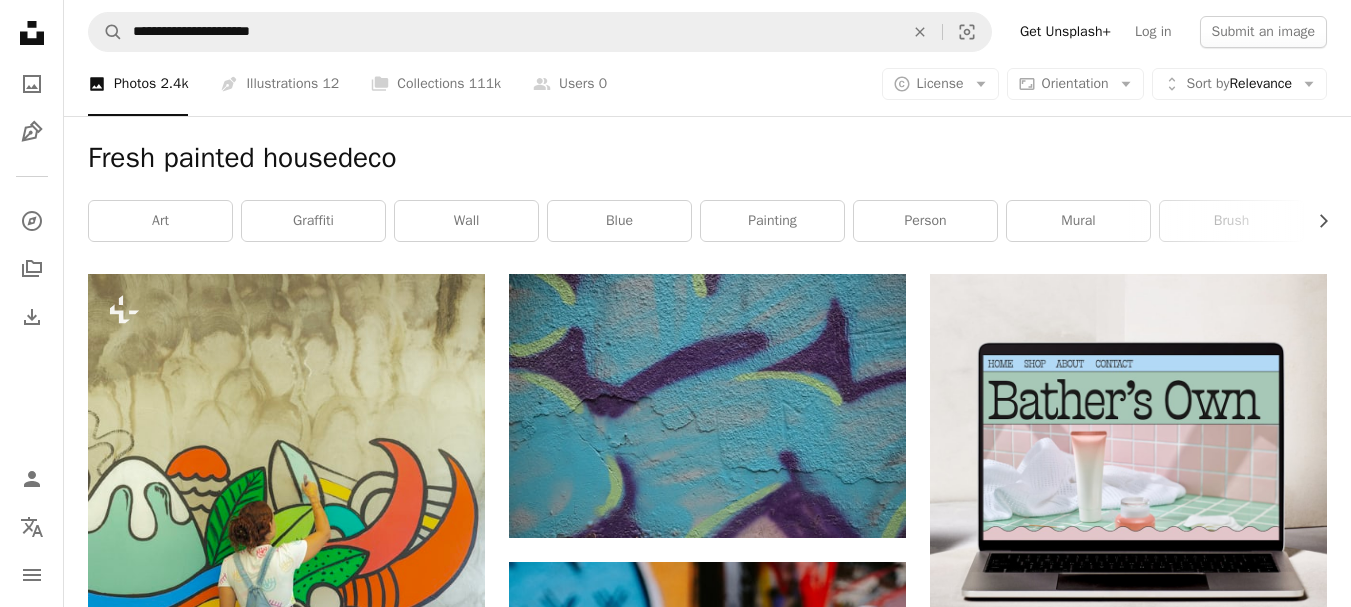 scroll, scrollTop: 7, scrollLeft: 0, axis: vertical 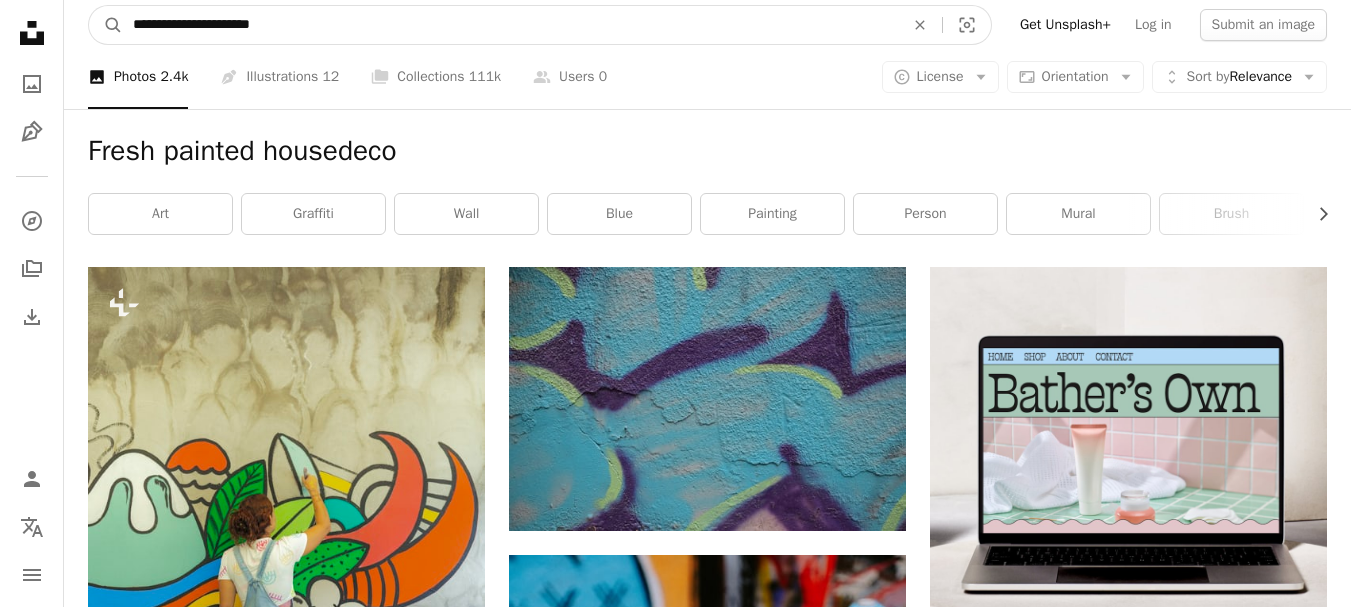 click on "**********" at bounding box center (510, 25) 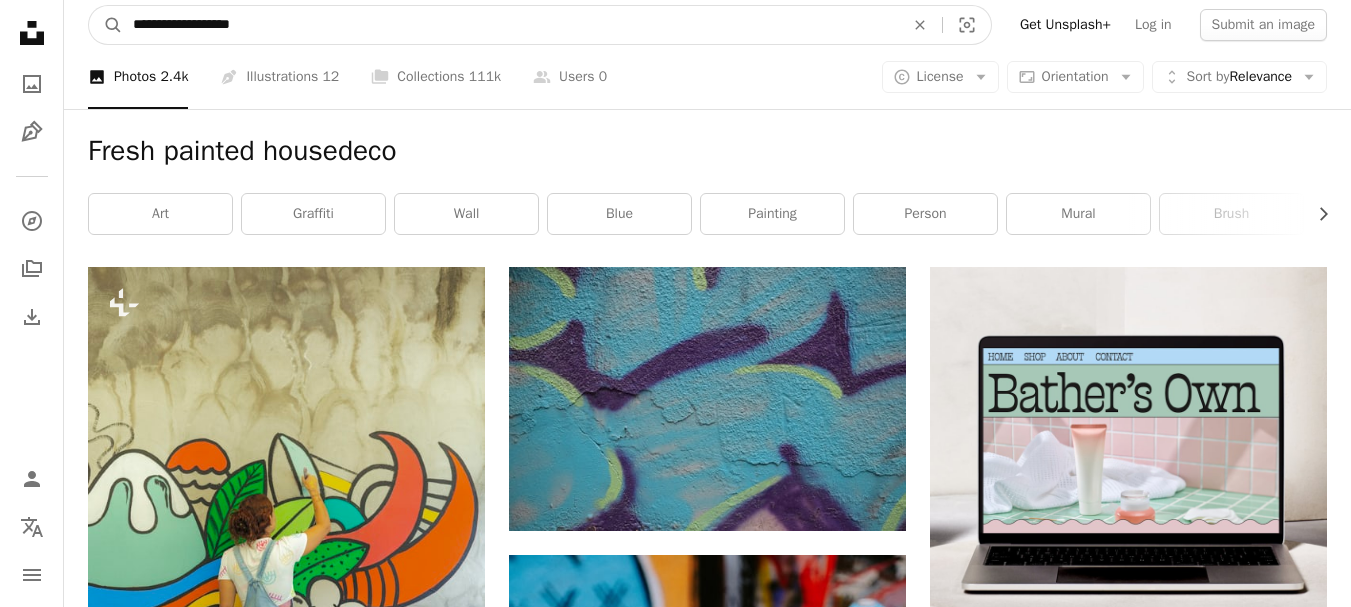 type on "**********" 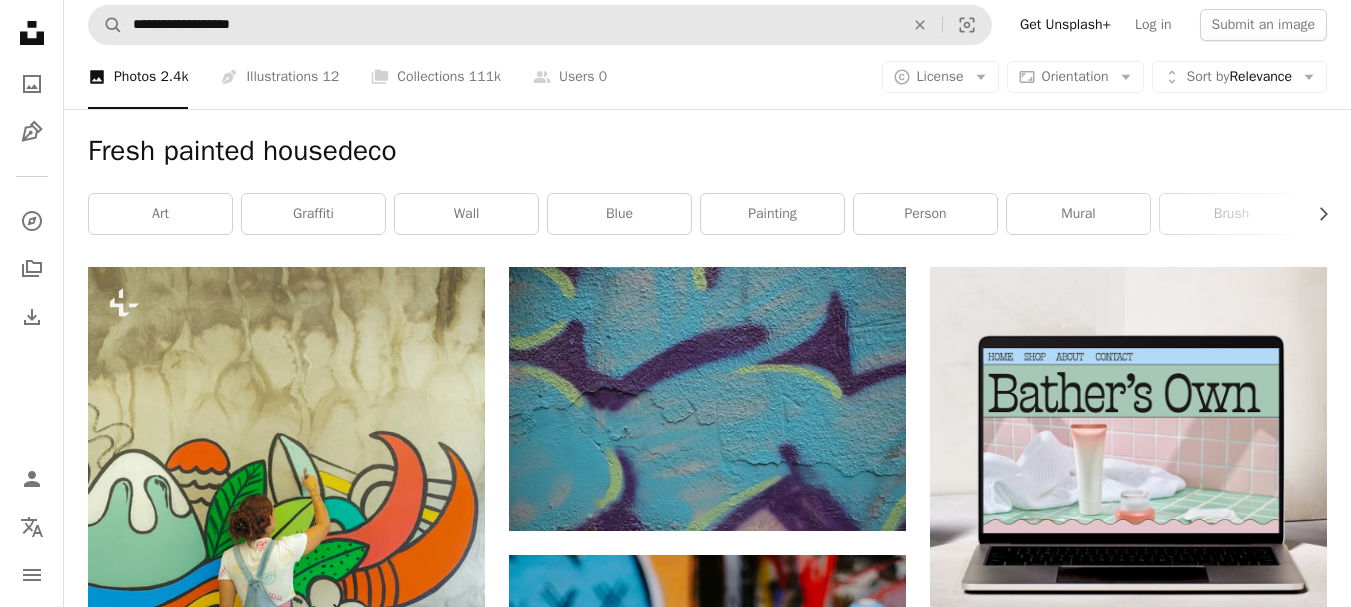 scroll, scrollTop: 0, scrollLeft: 0, axis: both 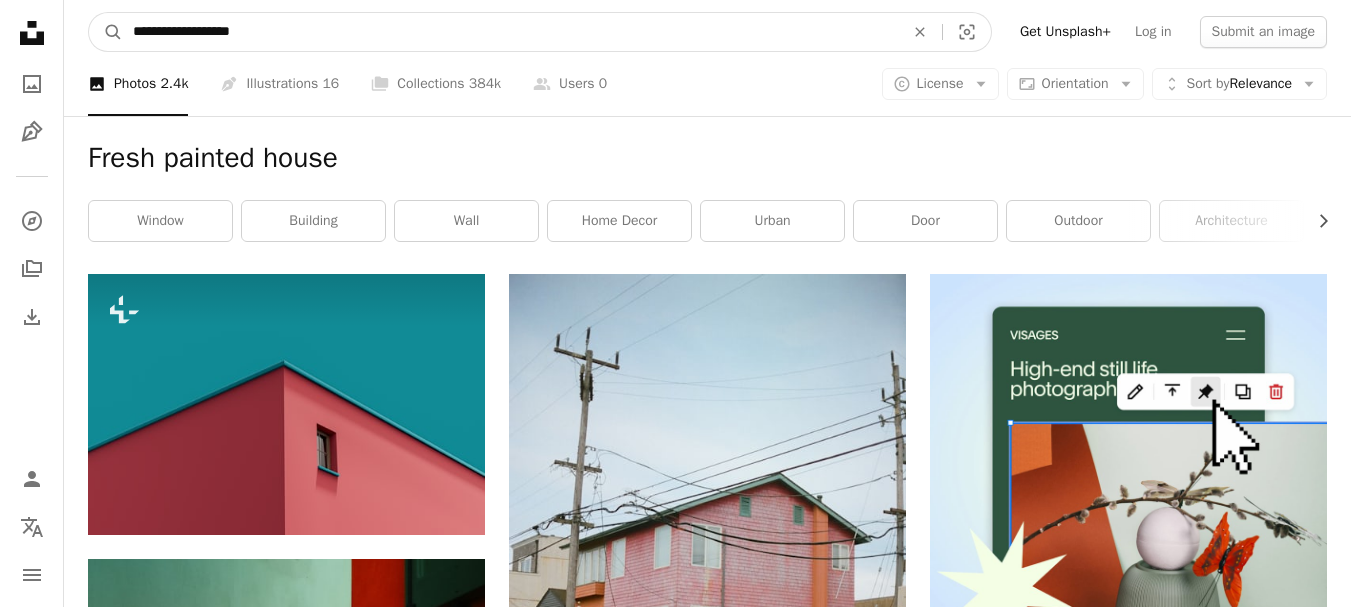 click on "**********" at bounding box center (510, 32) 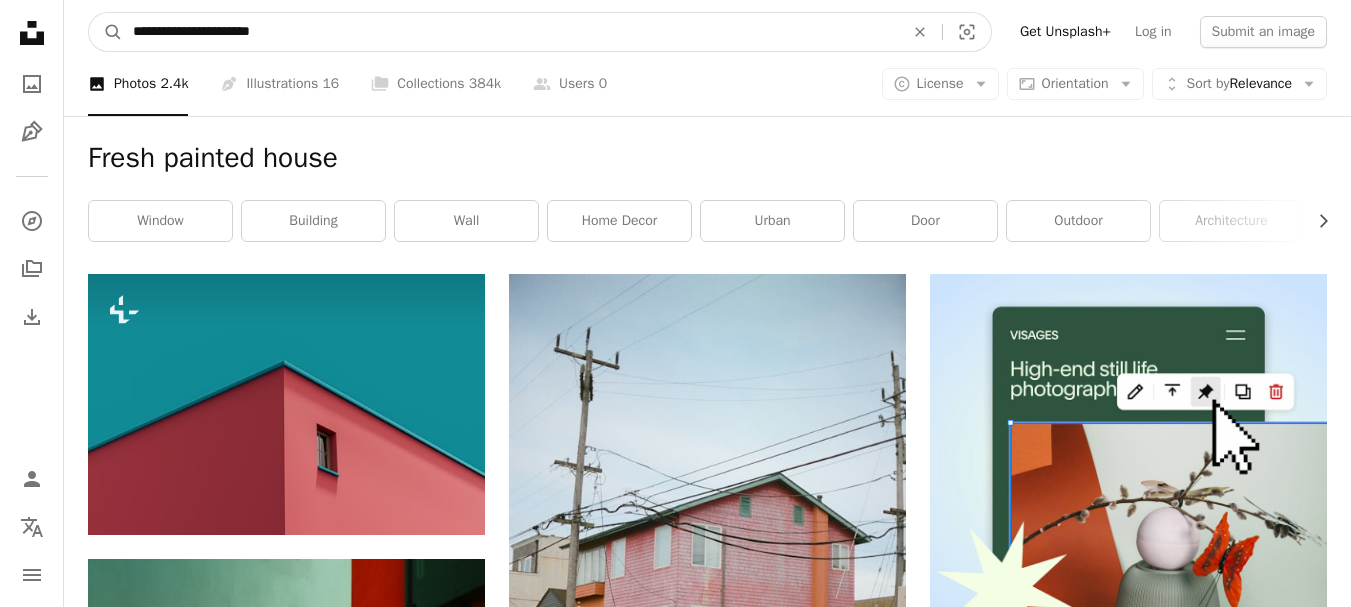 type on "**********" 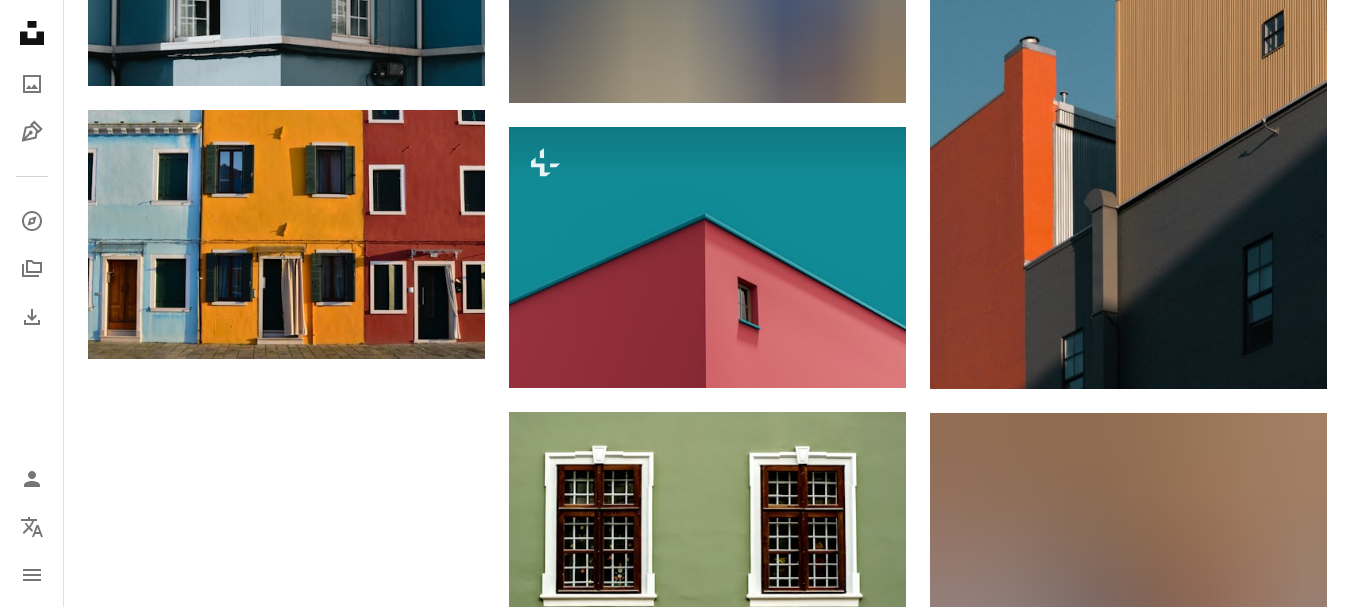 scroll, scrollTop: 2472, scrollLeft: 0, axis: vertical 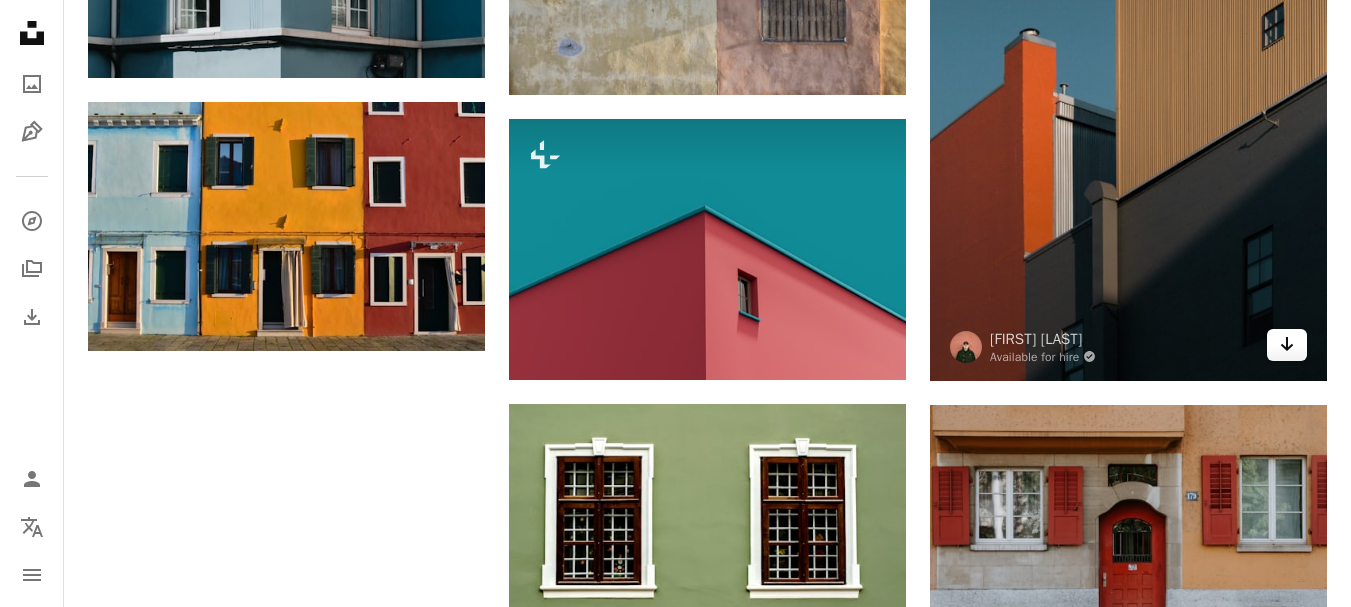 click on "Arrow pointing down" 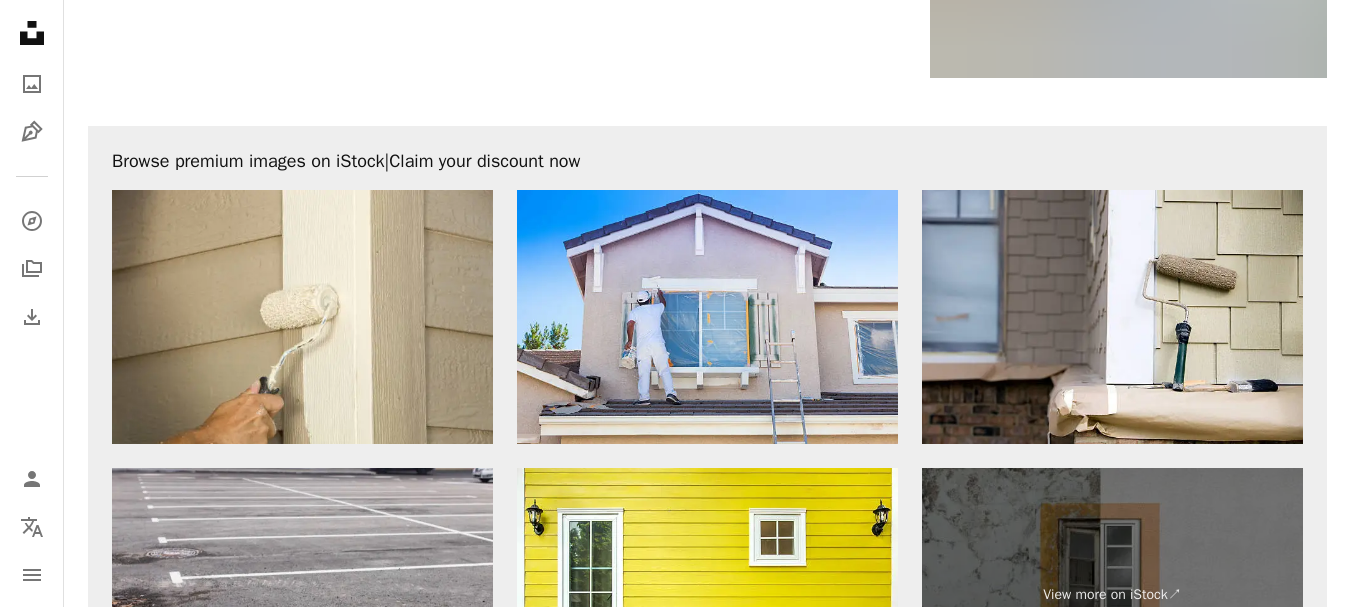 scroll, scrollTop: 3625, scrollLeft: 0, axis: vertical 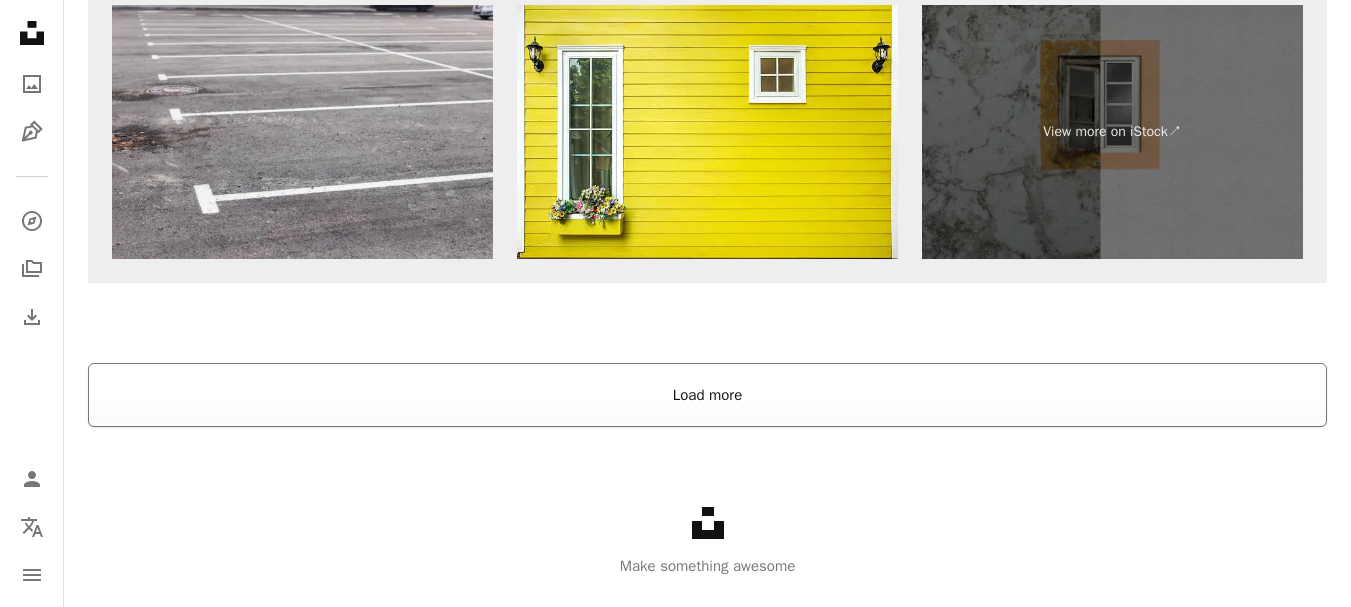 click on "Load more" at bounding box center (707, 395) 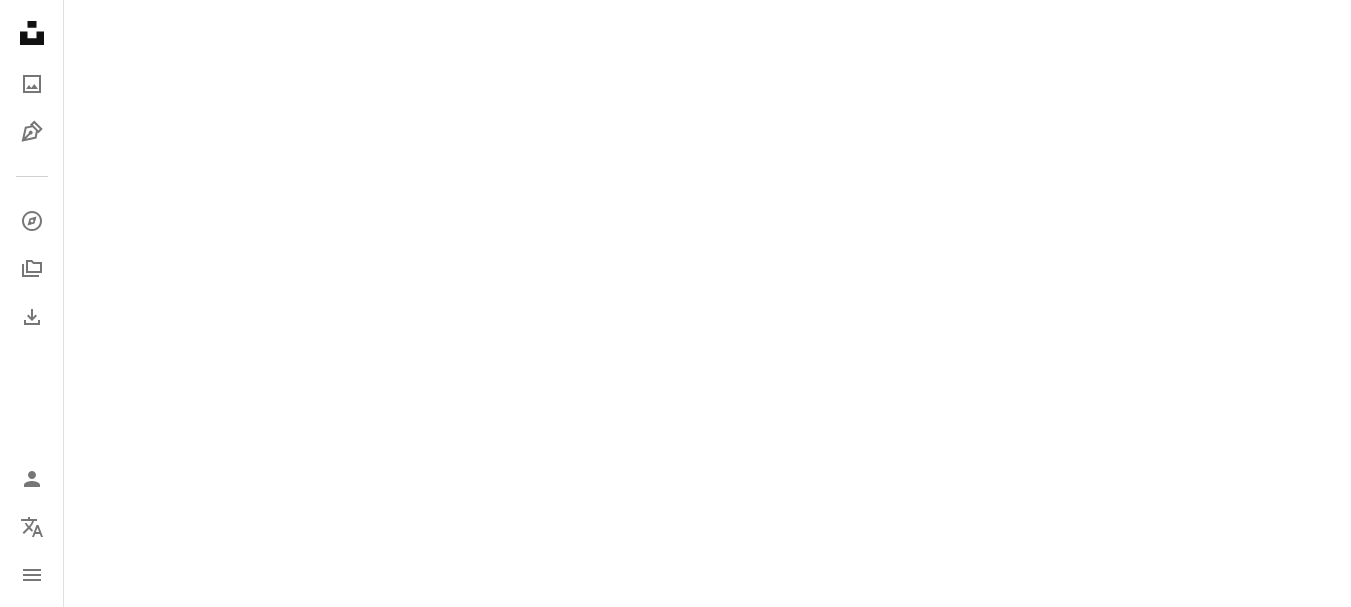 scroll, scrollTop: 3333, scrollLeft: 0, axis: vertical 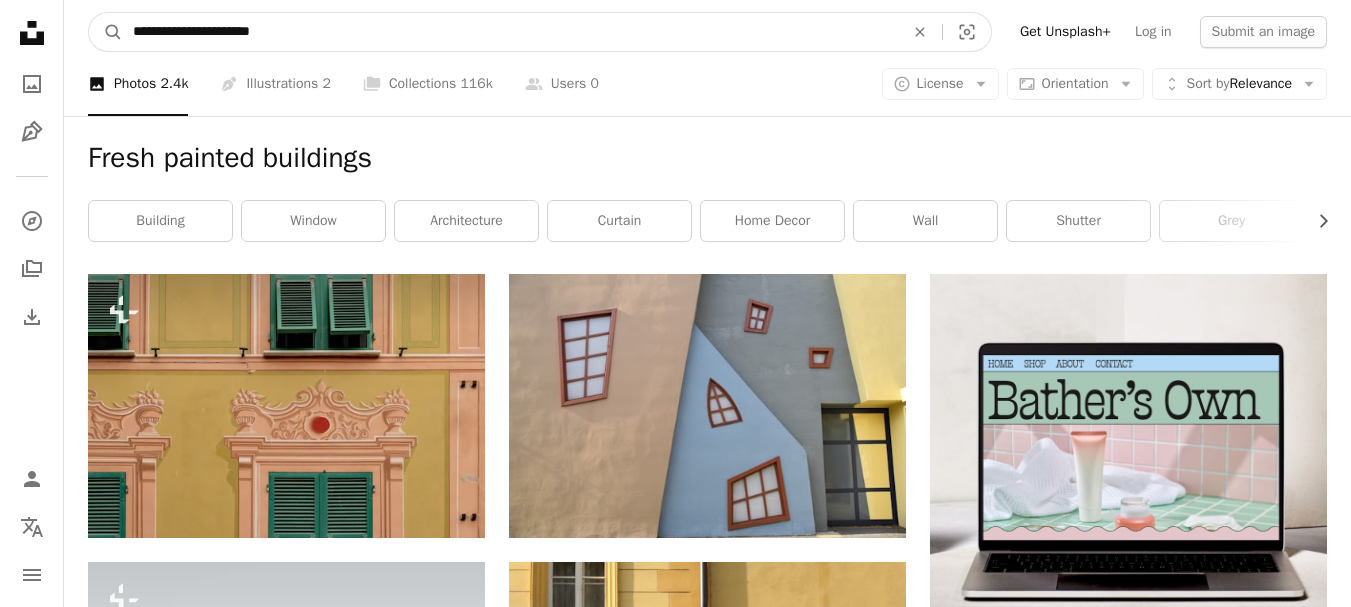 click on "**********" at bounding box center [510, 32] 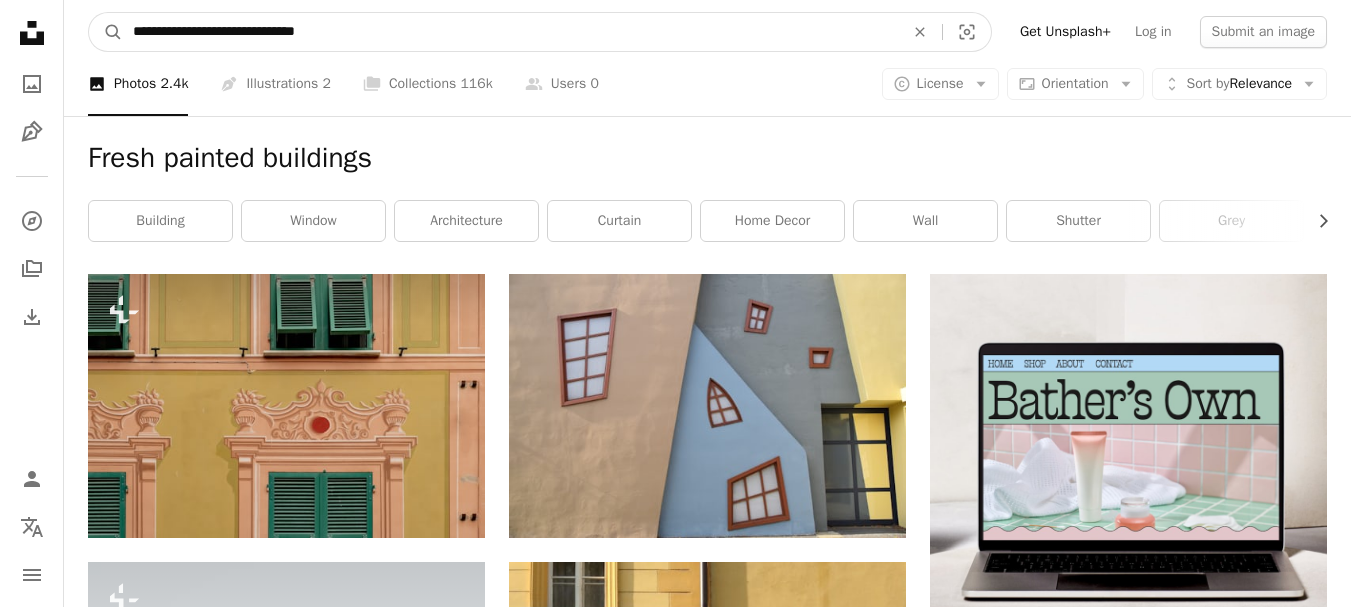 type on "**********" 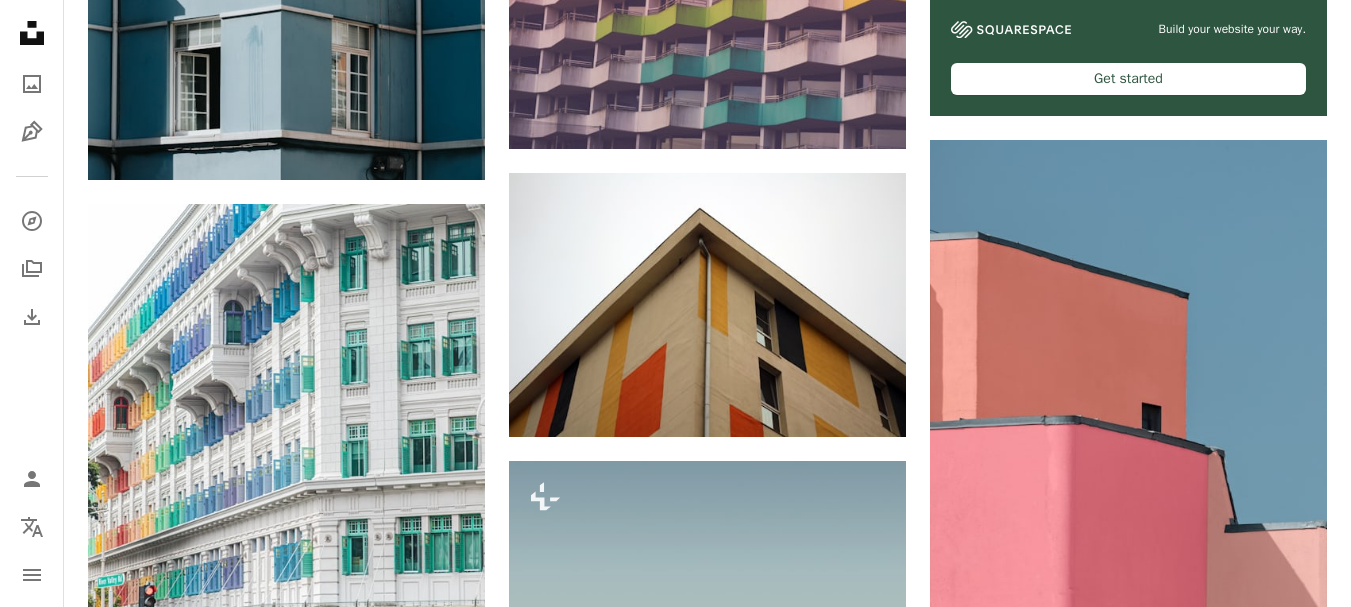 scroll, scrollTop: 636, scrollLeft: 0, axis: vertical 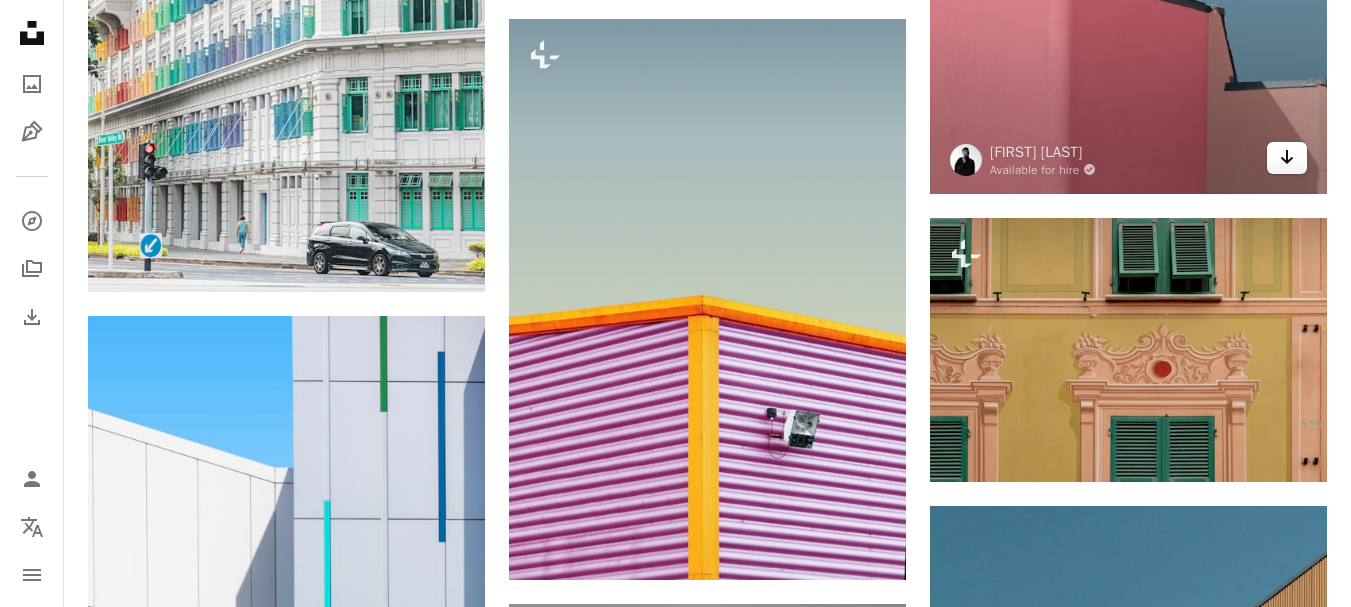 click 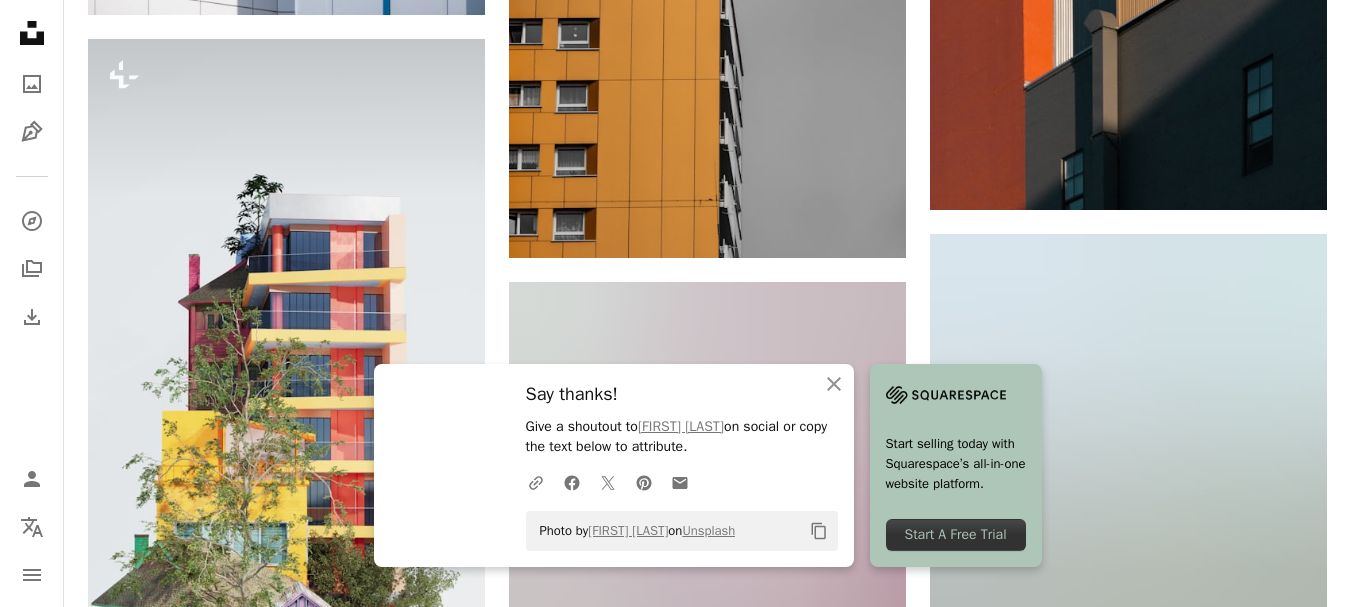 scroll, scrollTop: 2021, scrollLeft: 0, axis: vertical 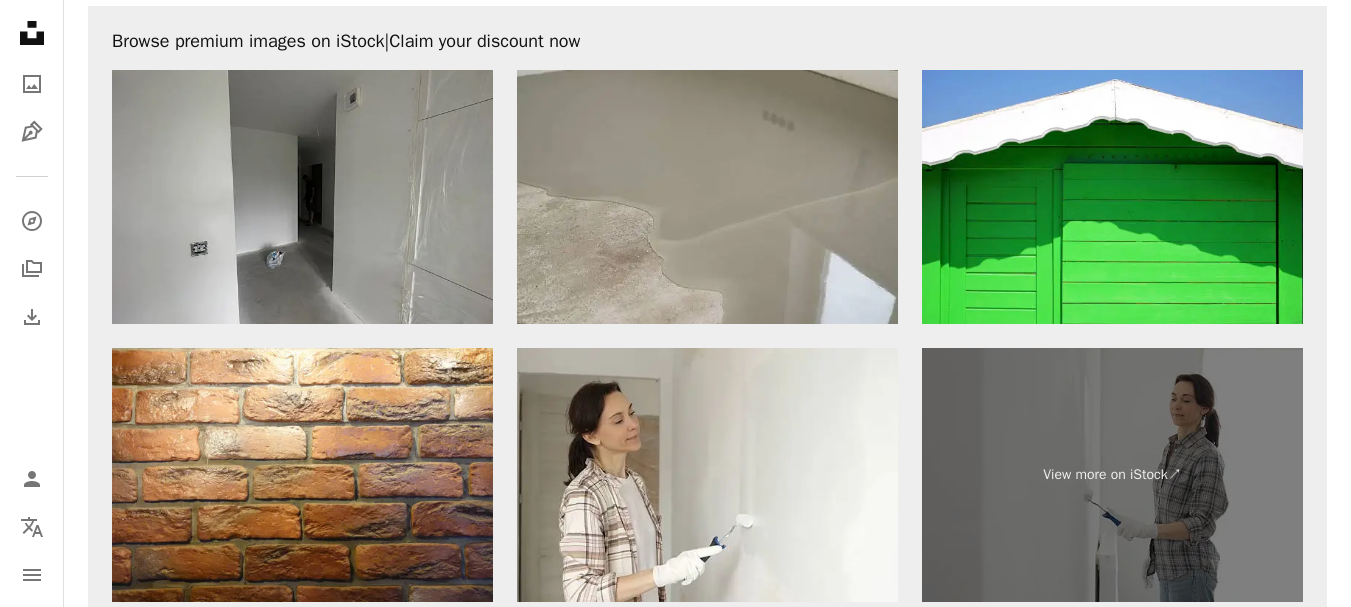 click at bounding box center [302, 197] 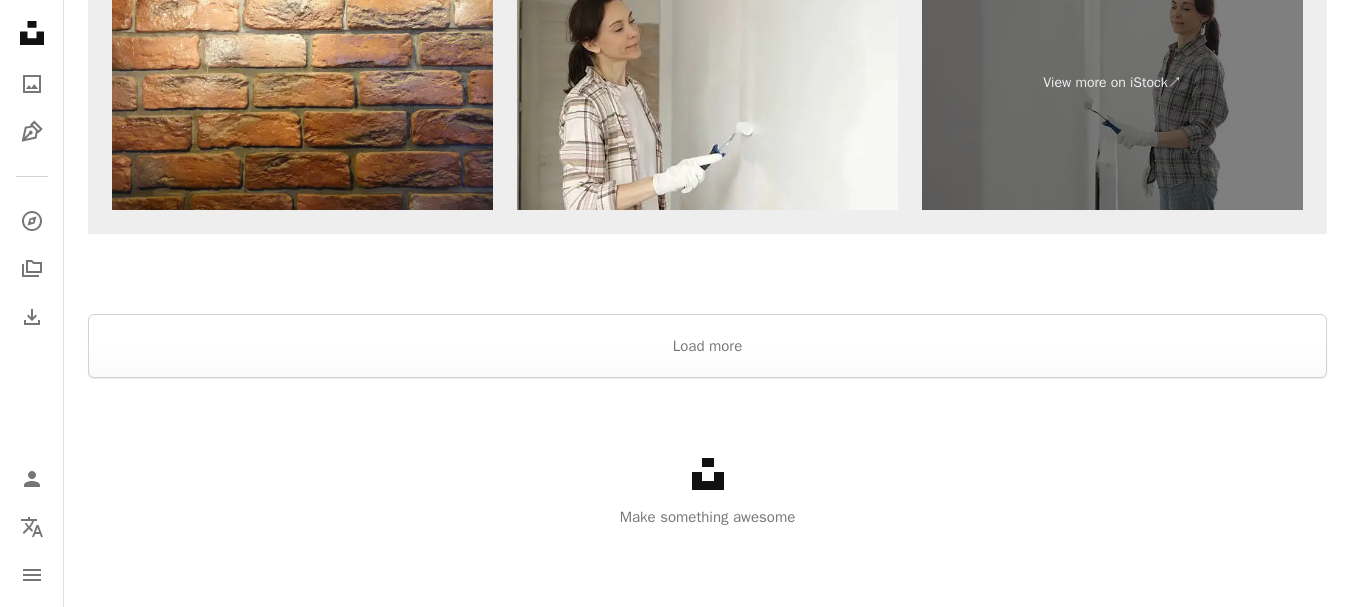scroll, scrollTop: 4230, scrollLeft: 0, axis: vertical 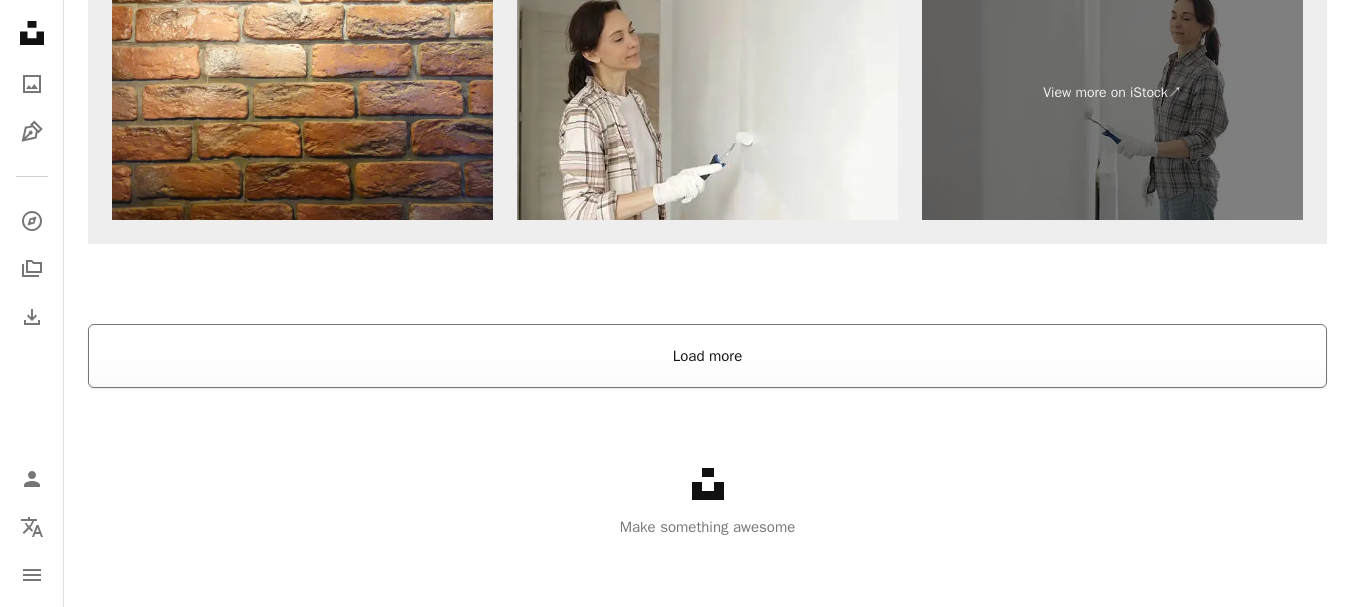 click on "Load more" at bounding box center (707, 356) 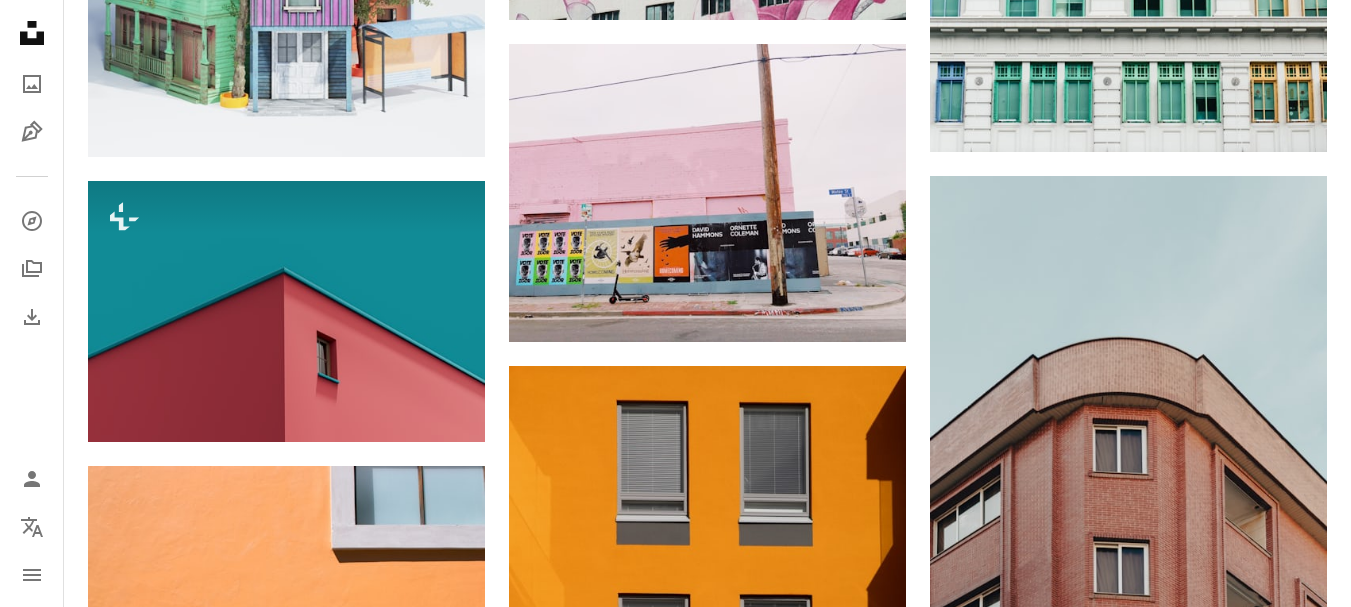 scroll, scrollTop: 2680, scrollLeft: 0, axis: vertical 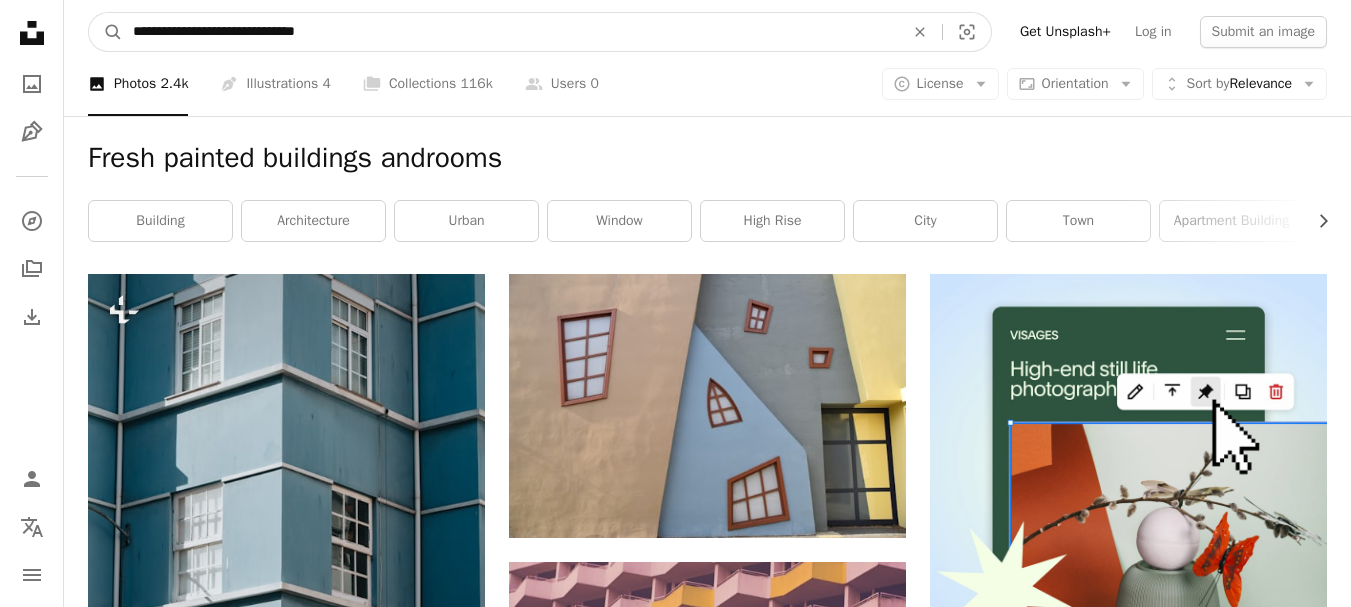 click on "**********" at bounding box center [510, 32] 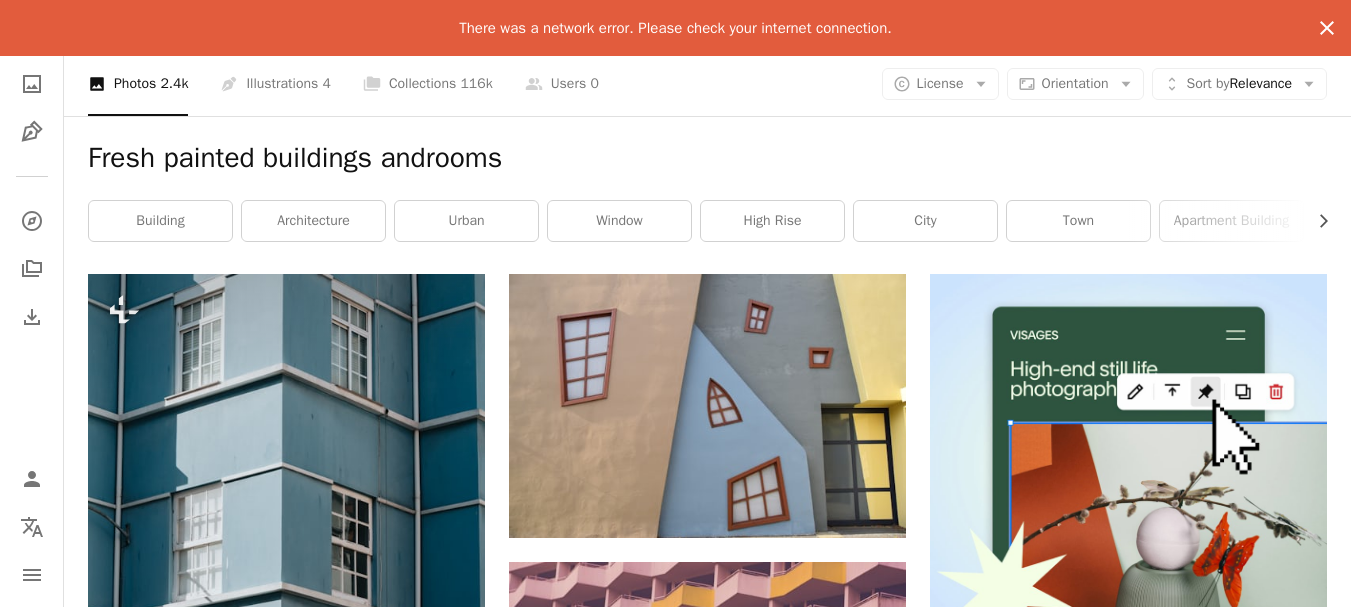 click 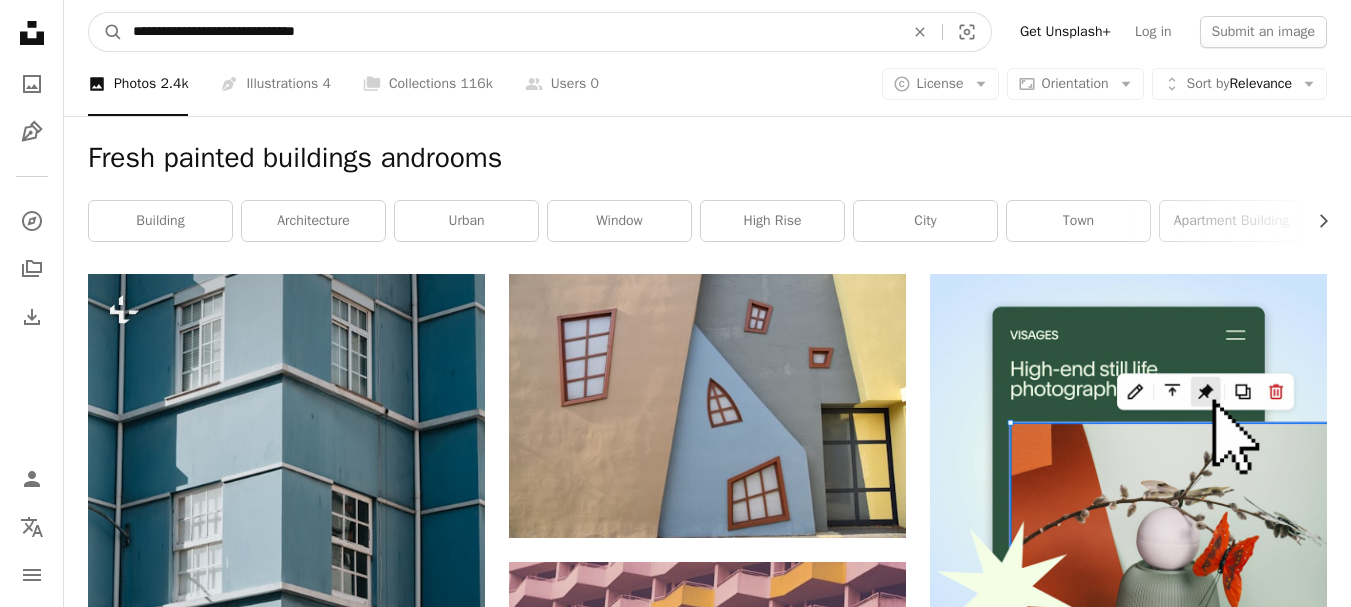 click on "**********" at bounding box center [510, 32] 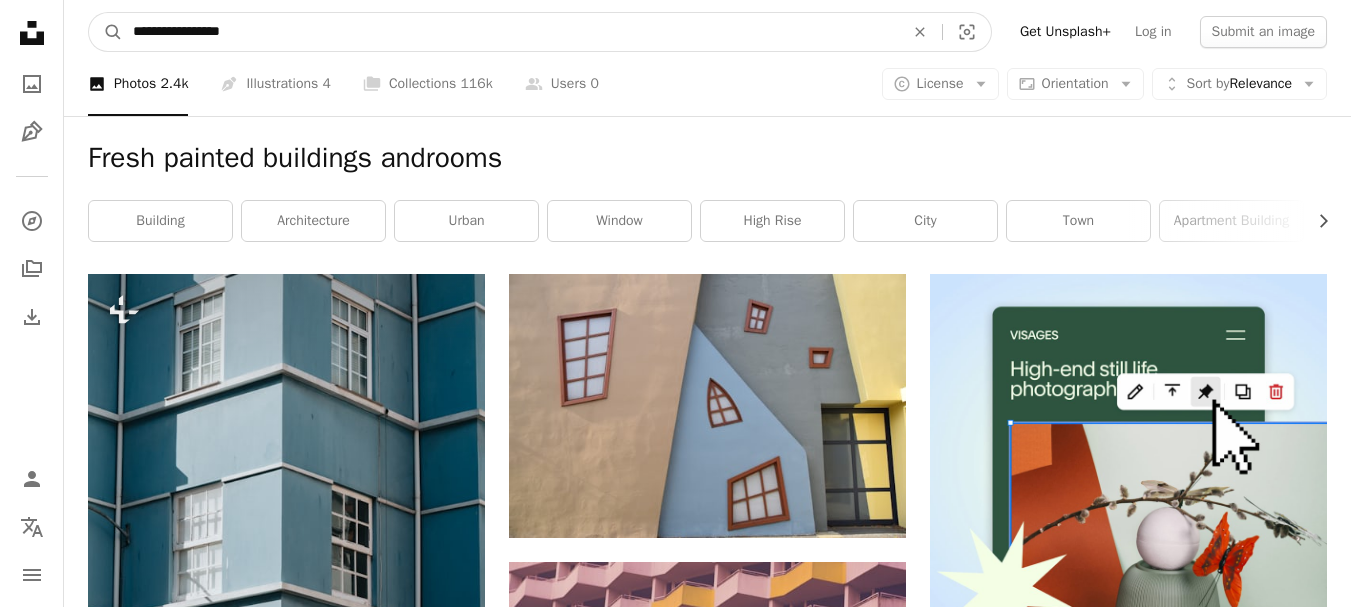 type on "**********" 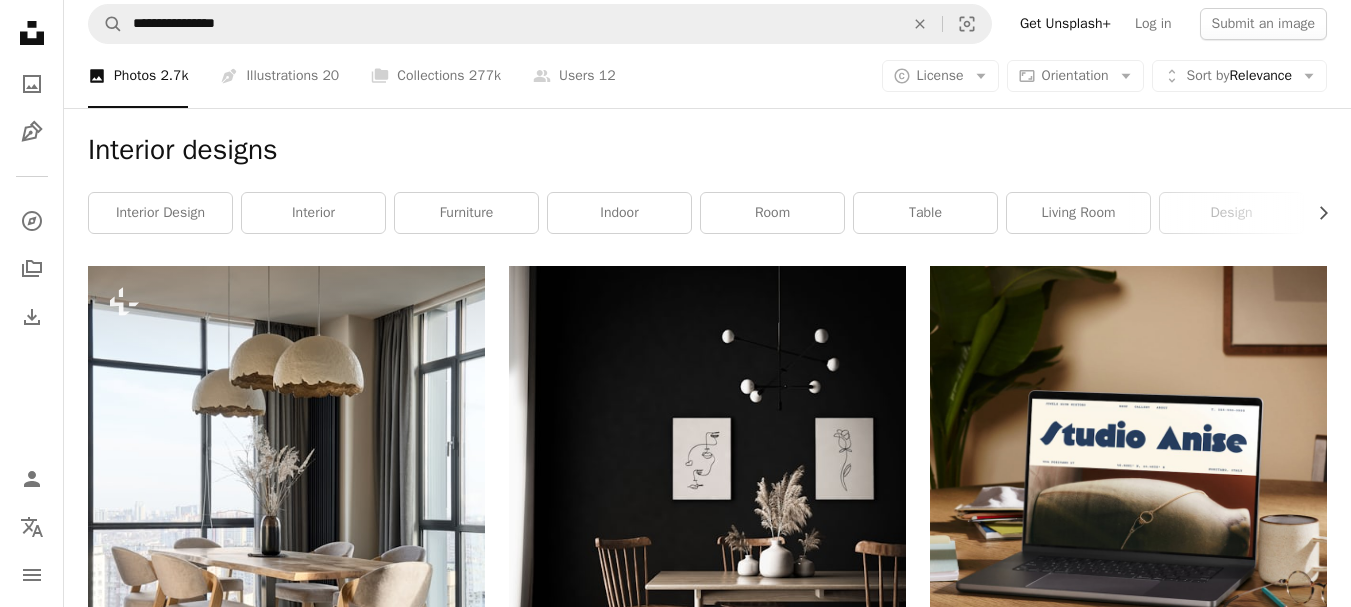 scroll, scrollTop: 0, scrollLeft: 0, axis: both 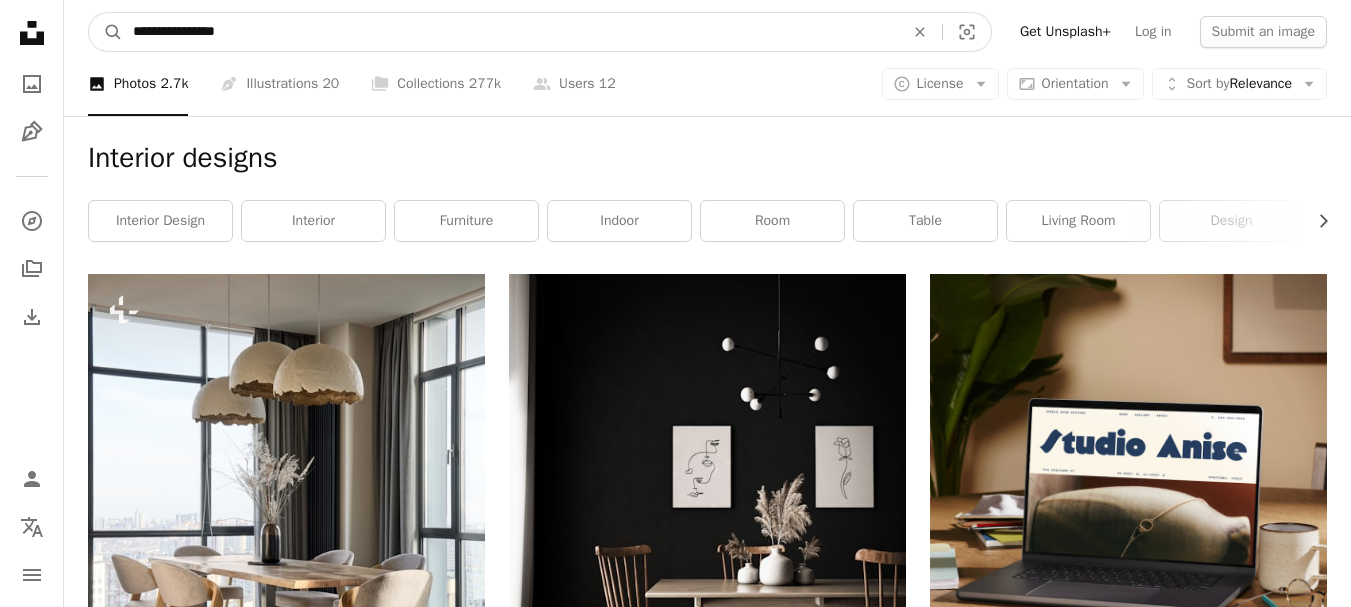 click on "**********" at bounding box center (510, 32) 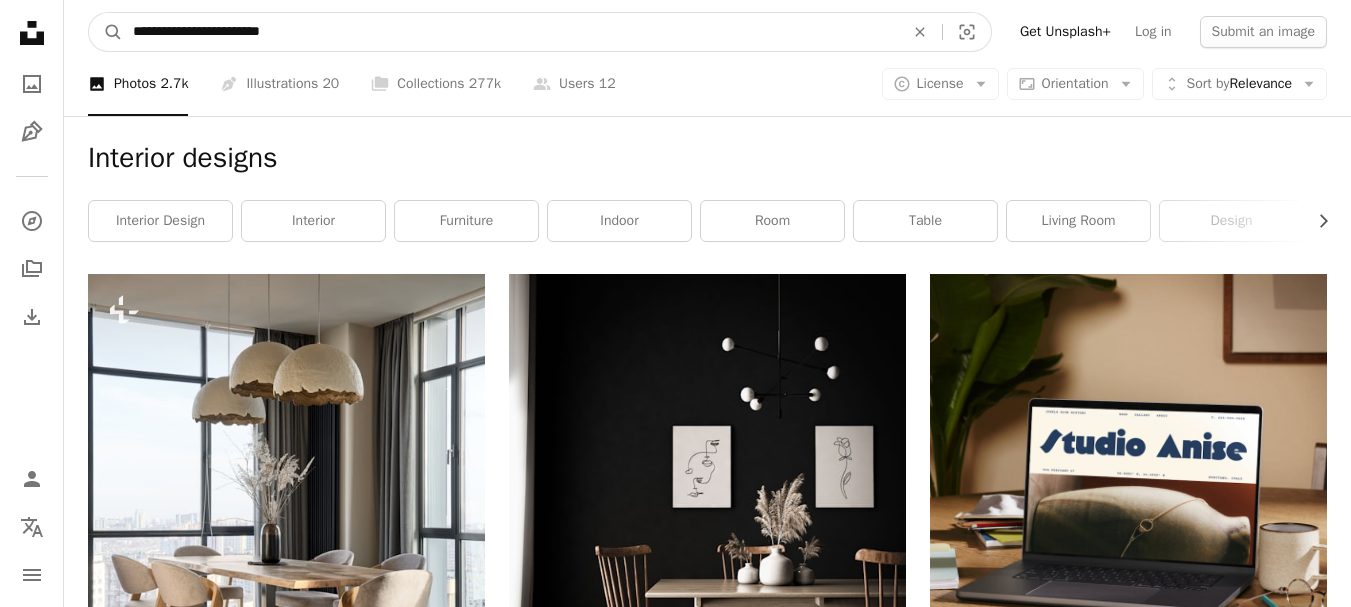 type on "**********" 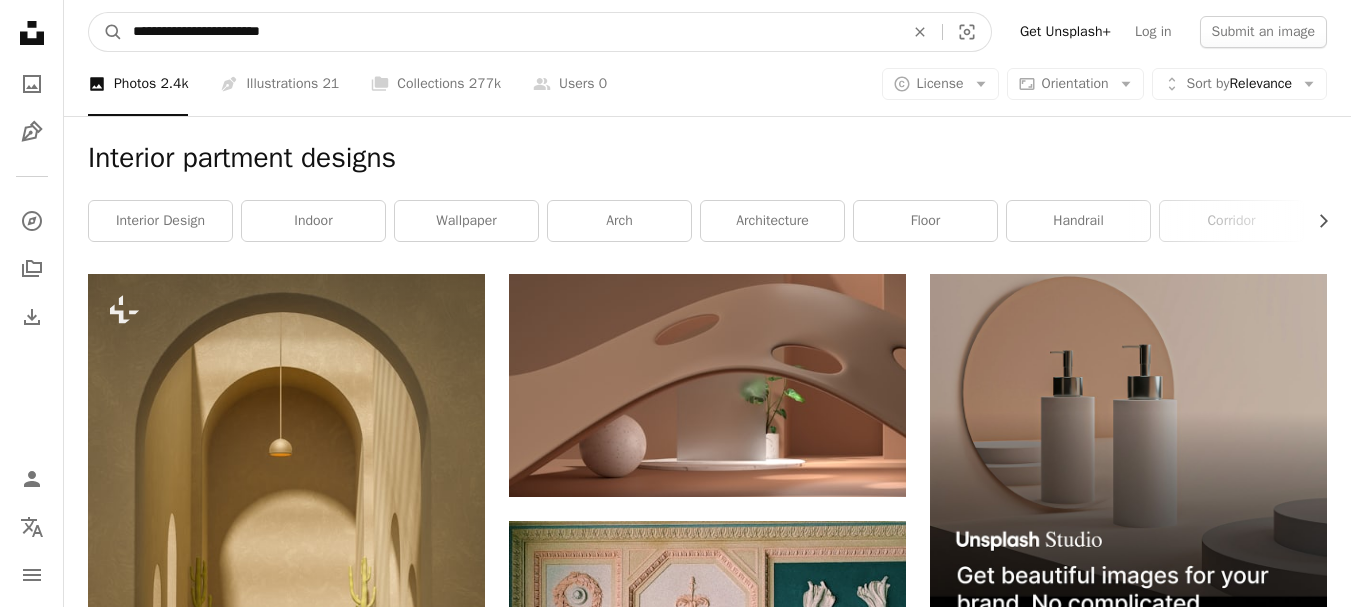 click on "**********" at bounding box center [510, 32] 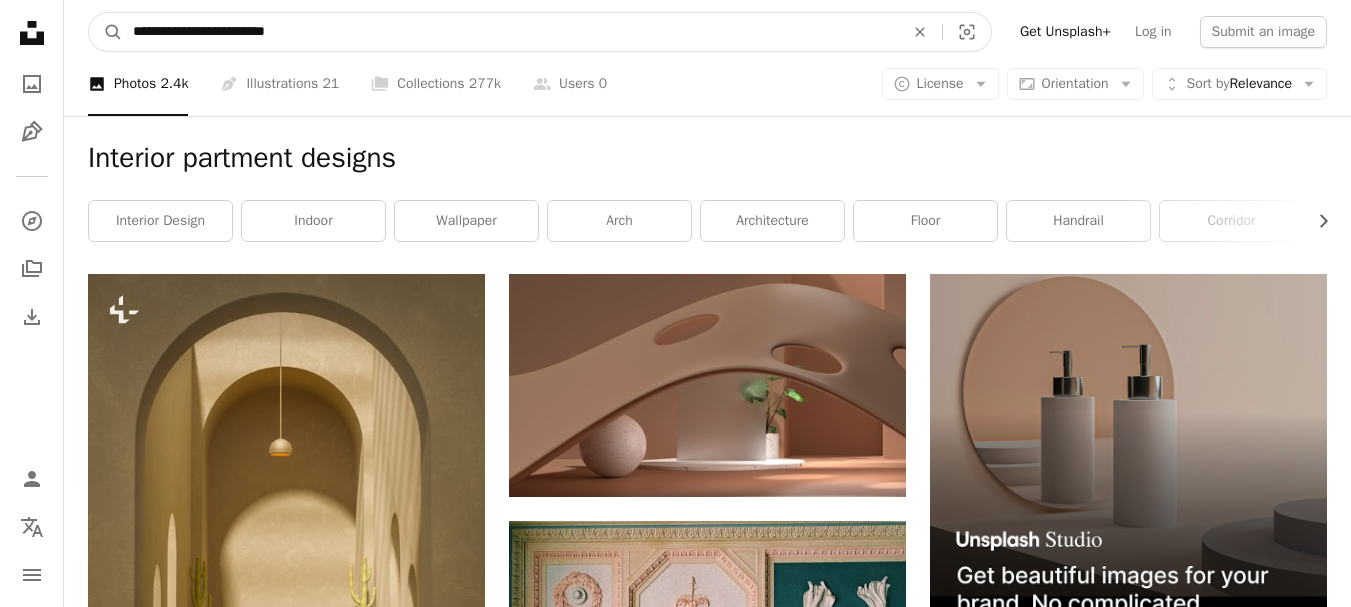 click on "**********" at bounding box center [510, 32] 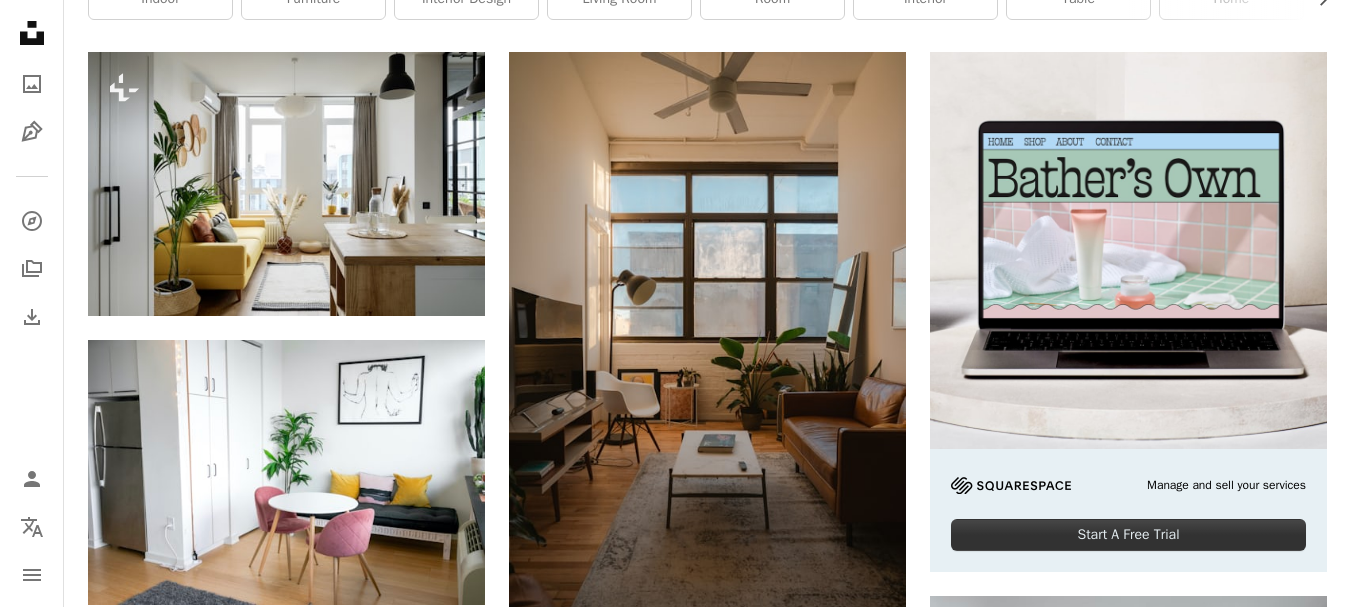 scroll, scrollTop: 0, scrollLeft: 0, axis: both 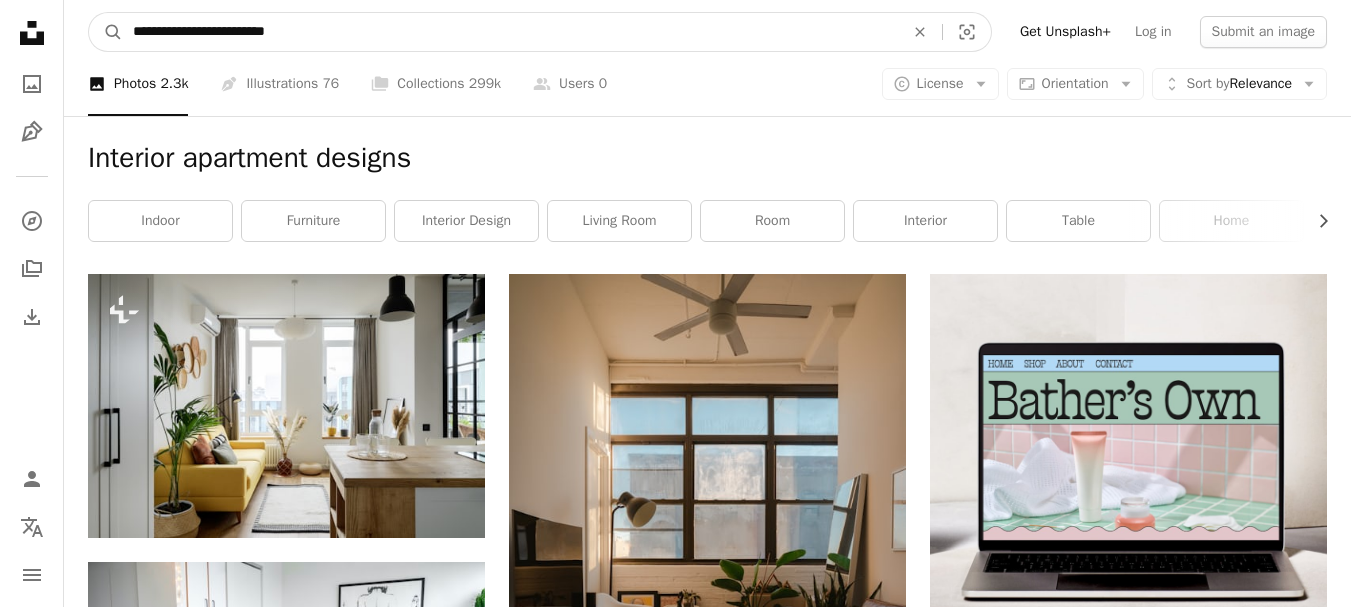 click on "**********" at bounding box center (510, 32) 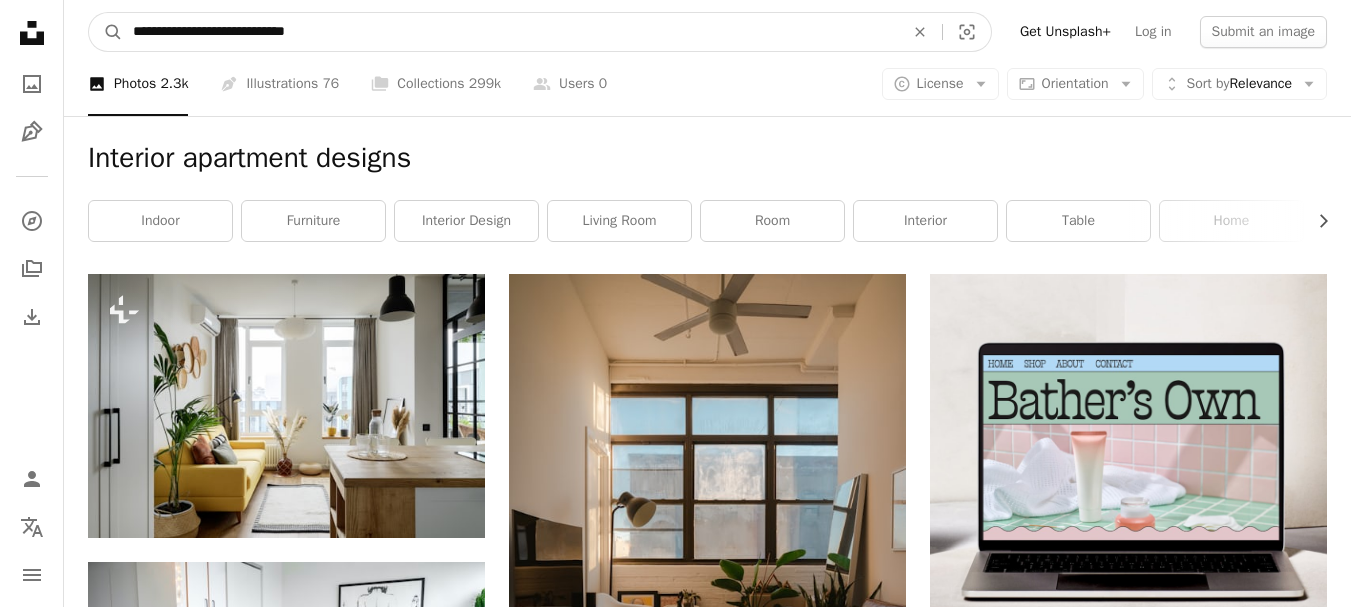type on "**********" 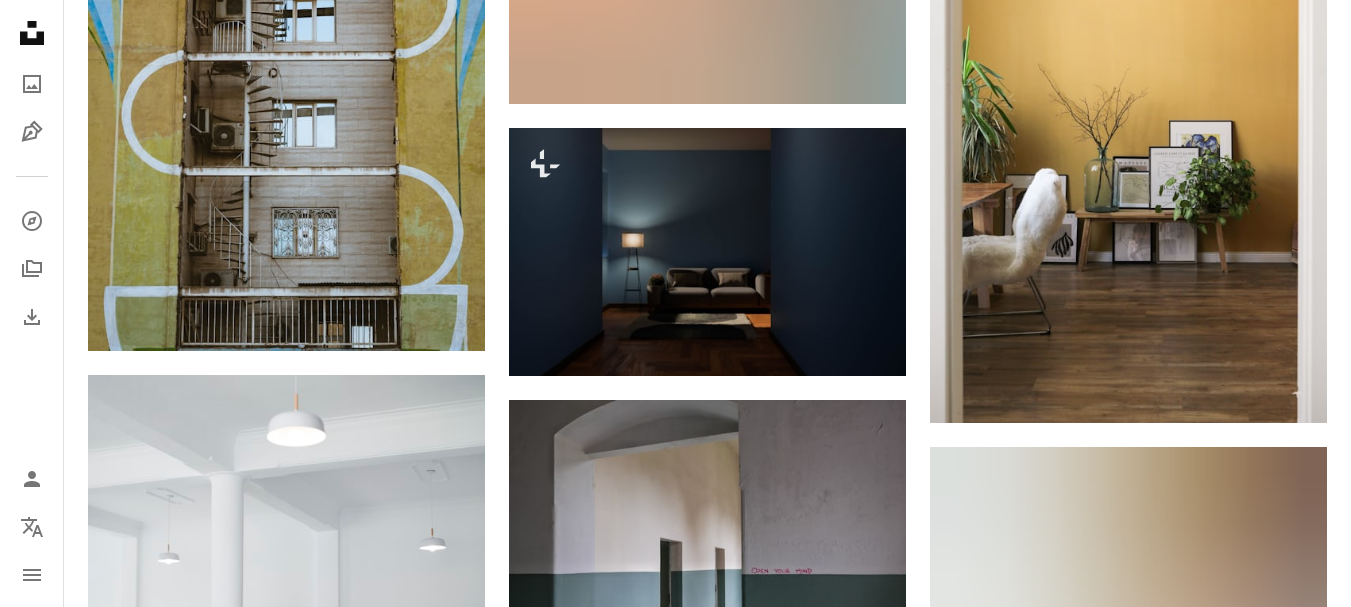 scroll, scrollTop: 2557, scrollLeft: 0, axis: vertical 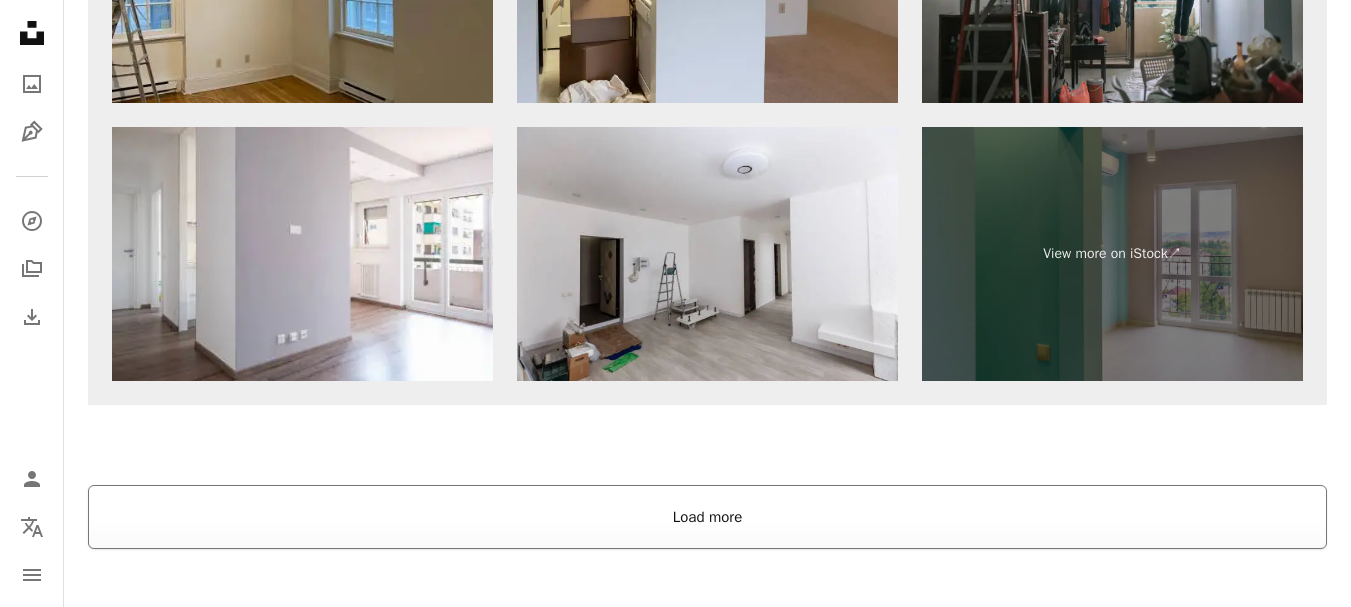 click on "Load more" at bounding box center (707, 517) 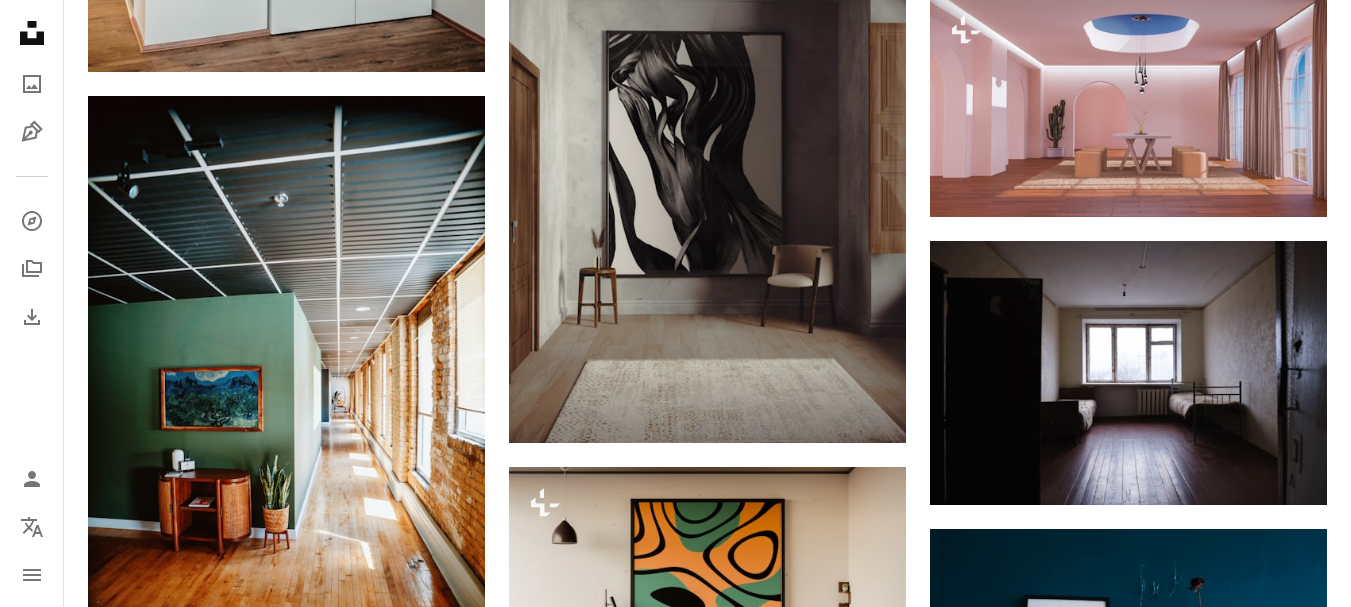 scroll, scrollTop: 7351, scrollLeft: 0, axis: vertical 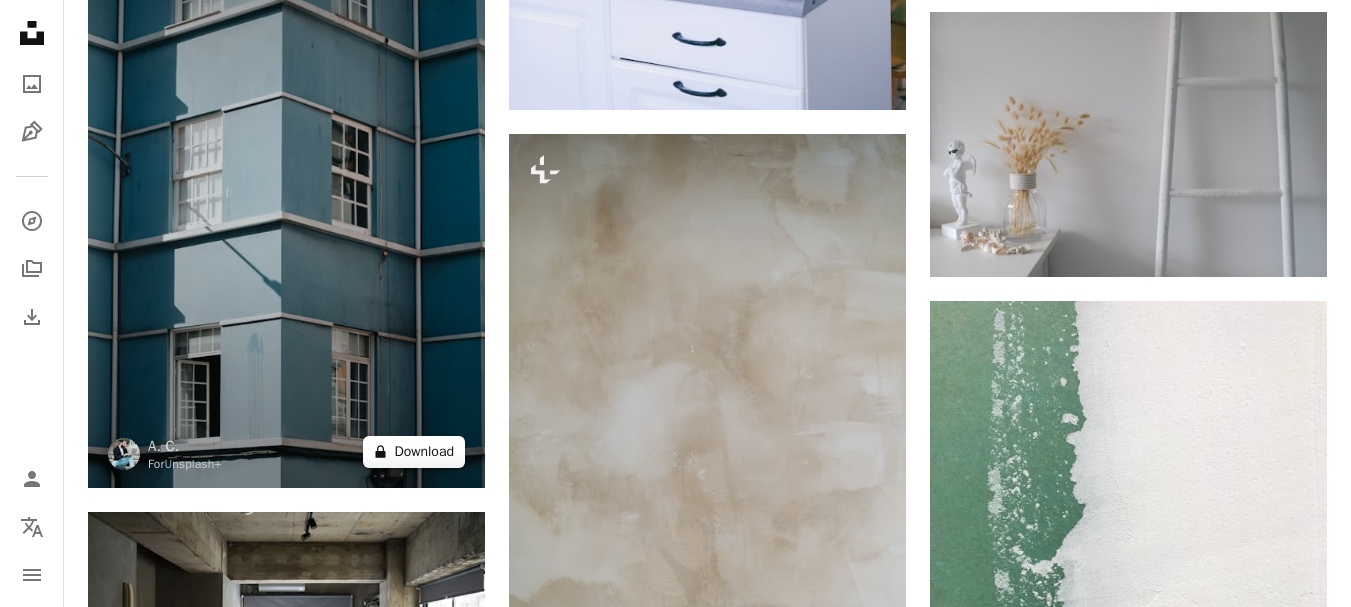 click on "A lock   Download" at bounding box center (414, 452) 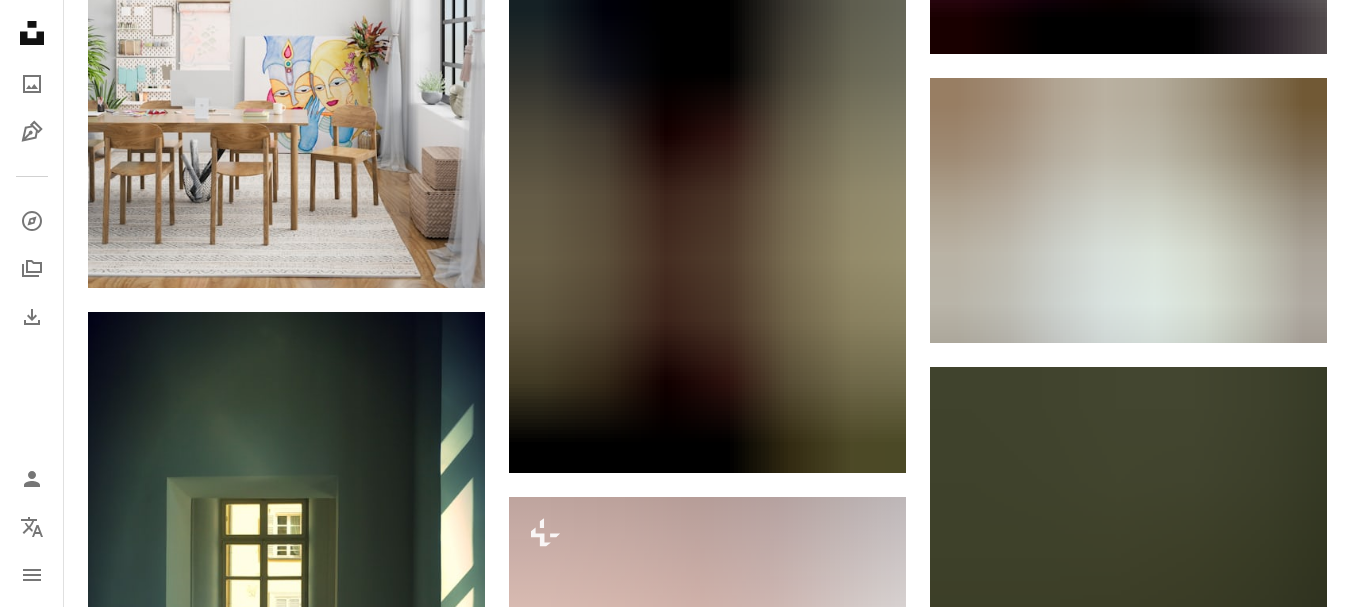 scroll, scrollTop: 17088, scrollLeft: 0, axis: vertical 